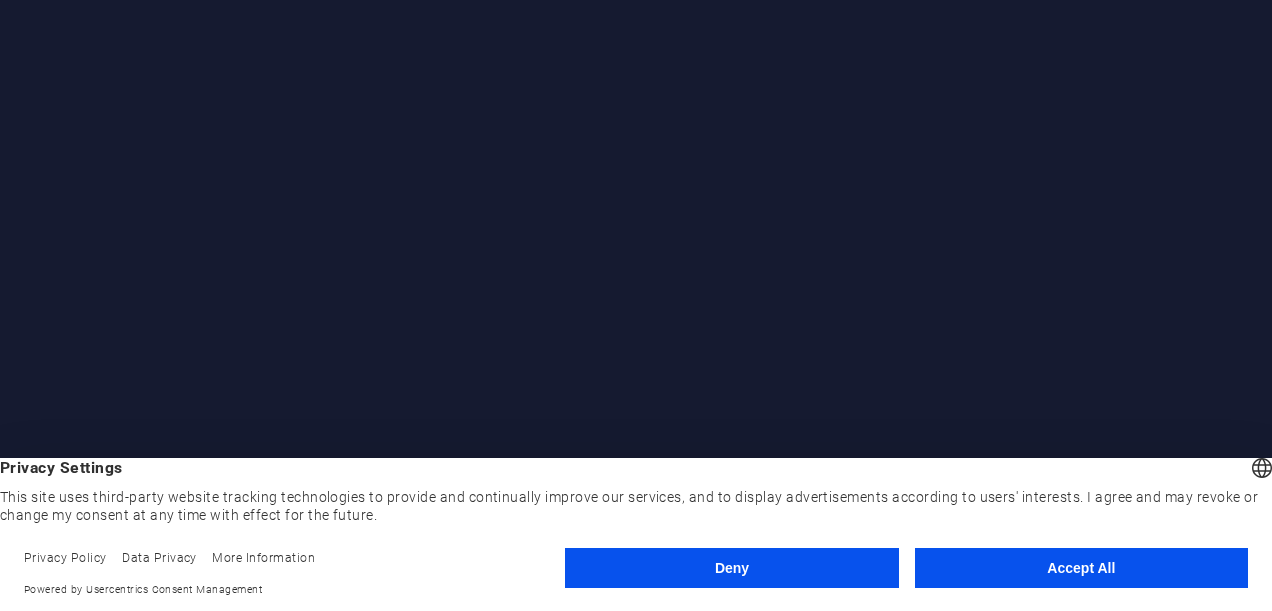 scroll, scrollTop: 0, scrollLeft: 0, axis: both 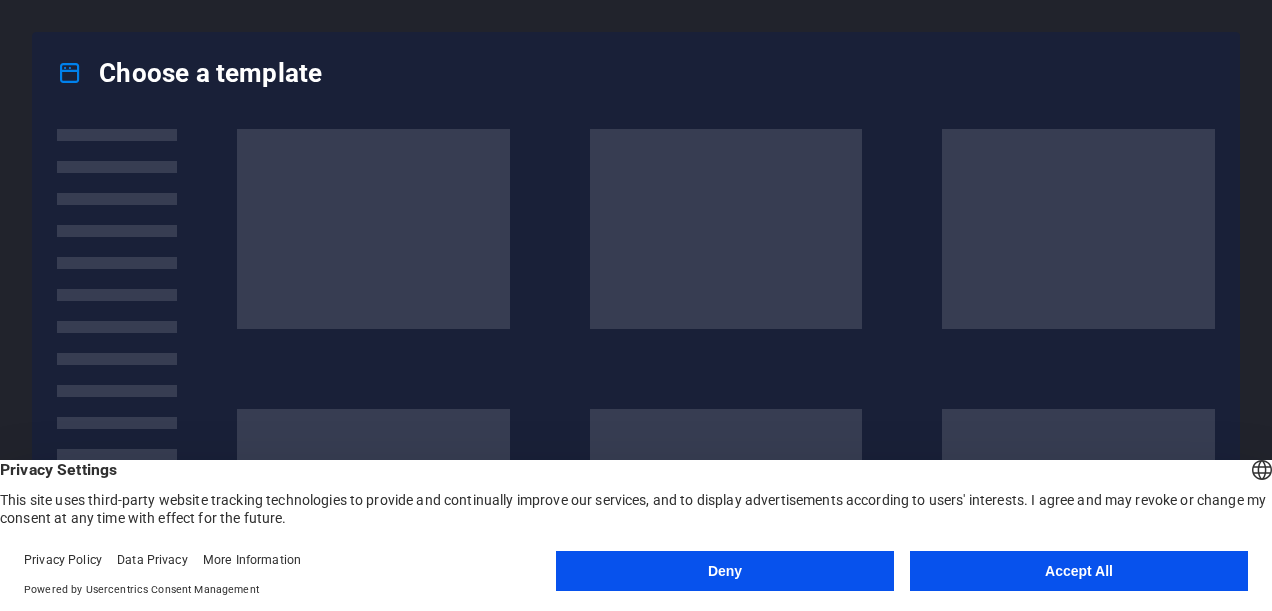click on "Accept All" at bounding box center [1079, 571] 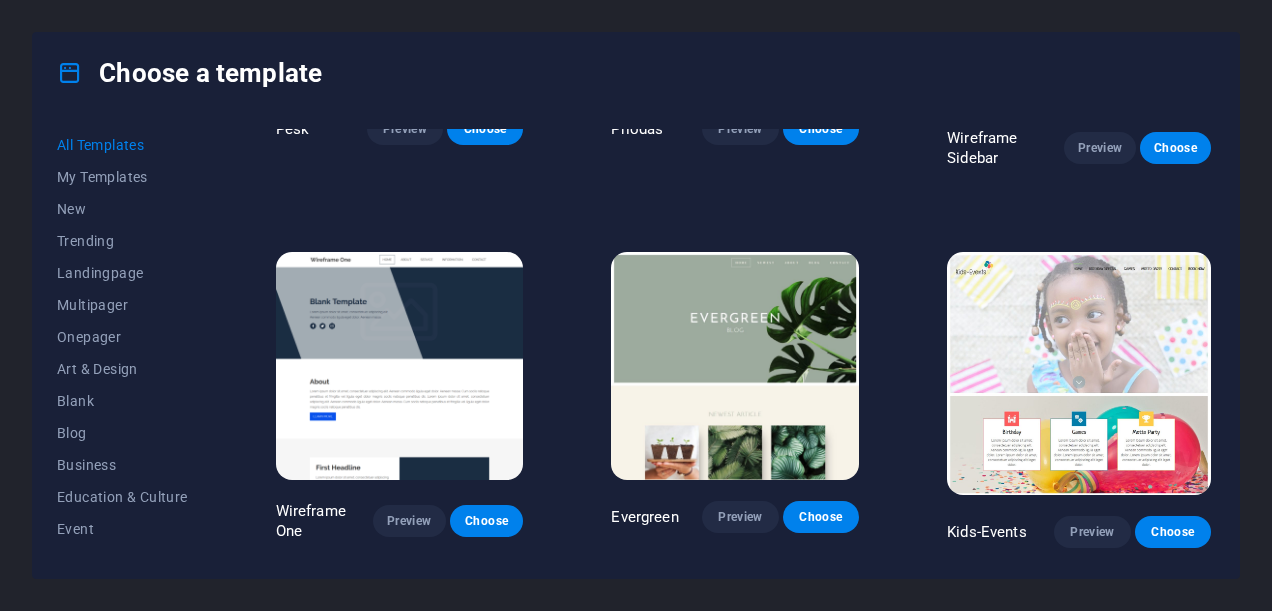 scroll, scrollTop: 6375, scrollLeft: 0, axis: vertical 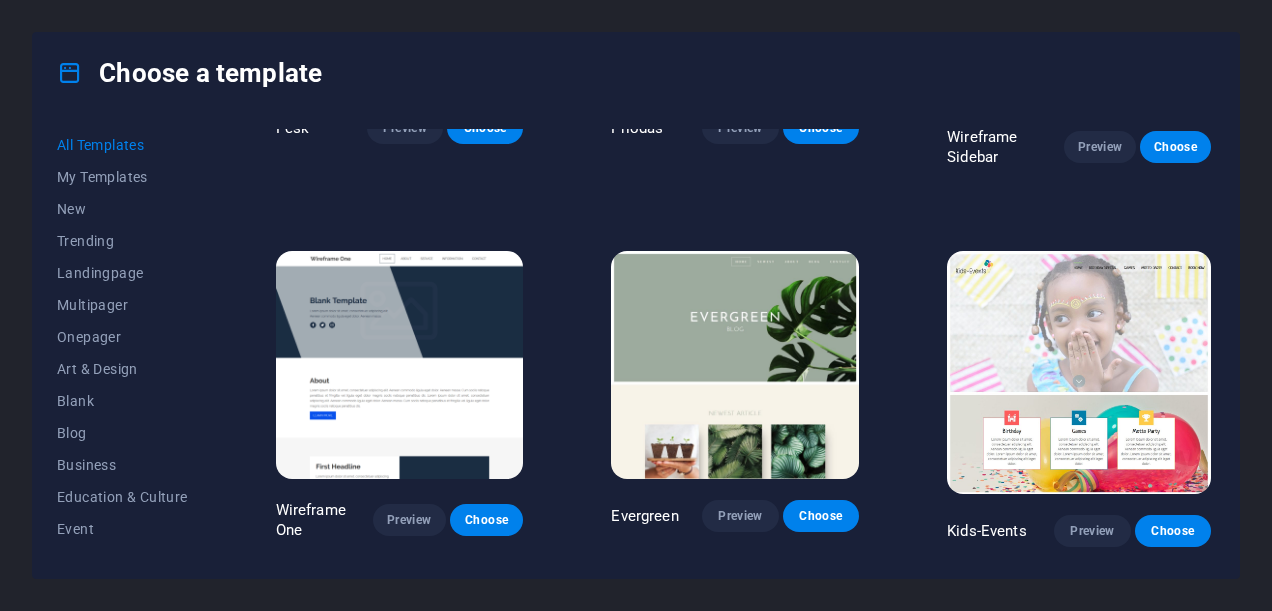 click at bounding box center [400, 365] 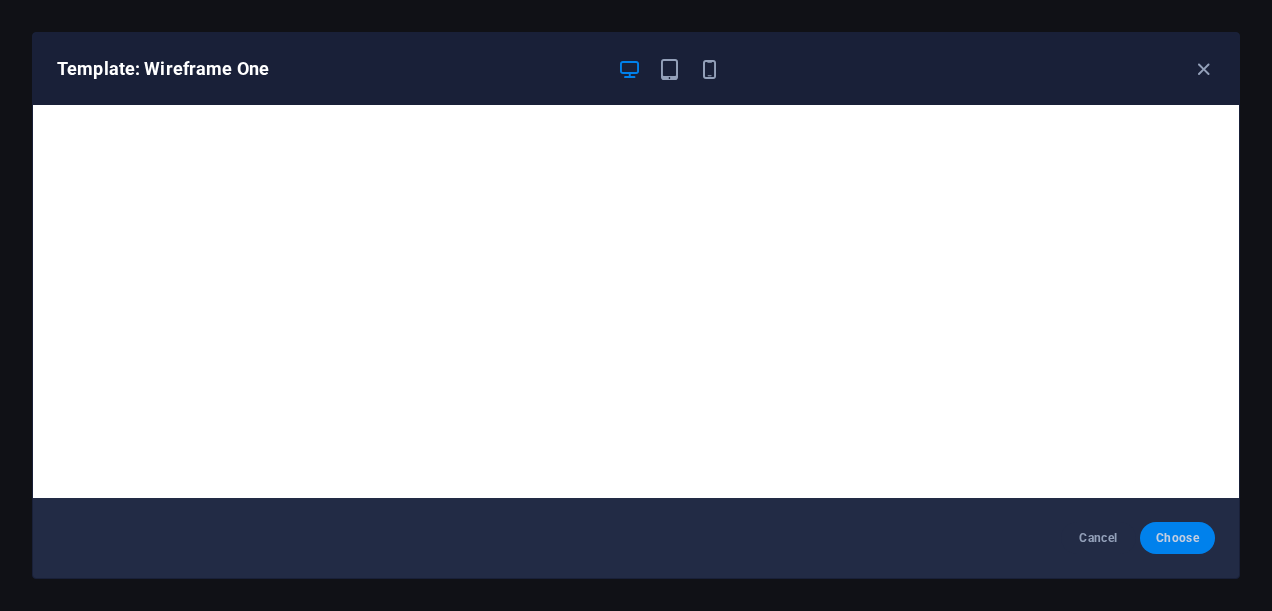 click on "Choose" at bounding box center (1177, 538) 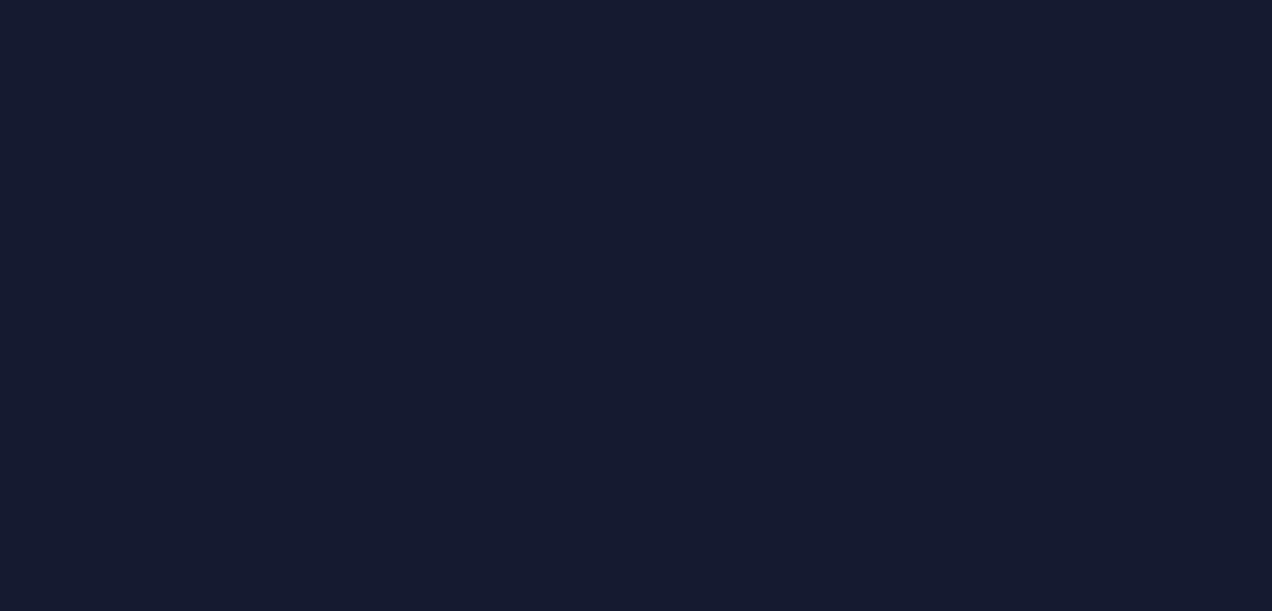 scroll, scrollTop: 0, scrollLeft: 0, axis: both 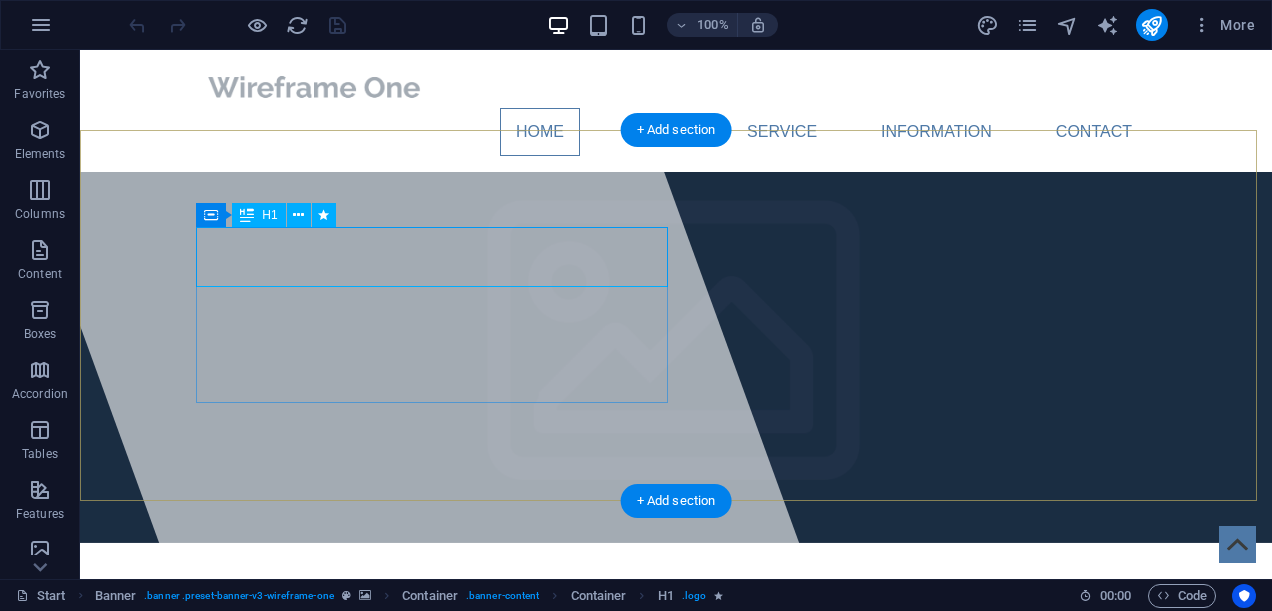 click on "[DOMAIN]" at bounding box center [298, 653] 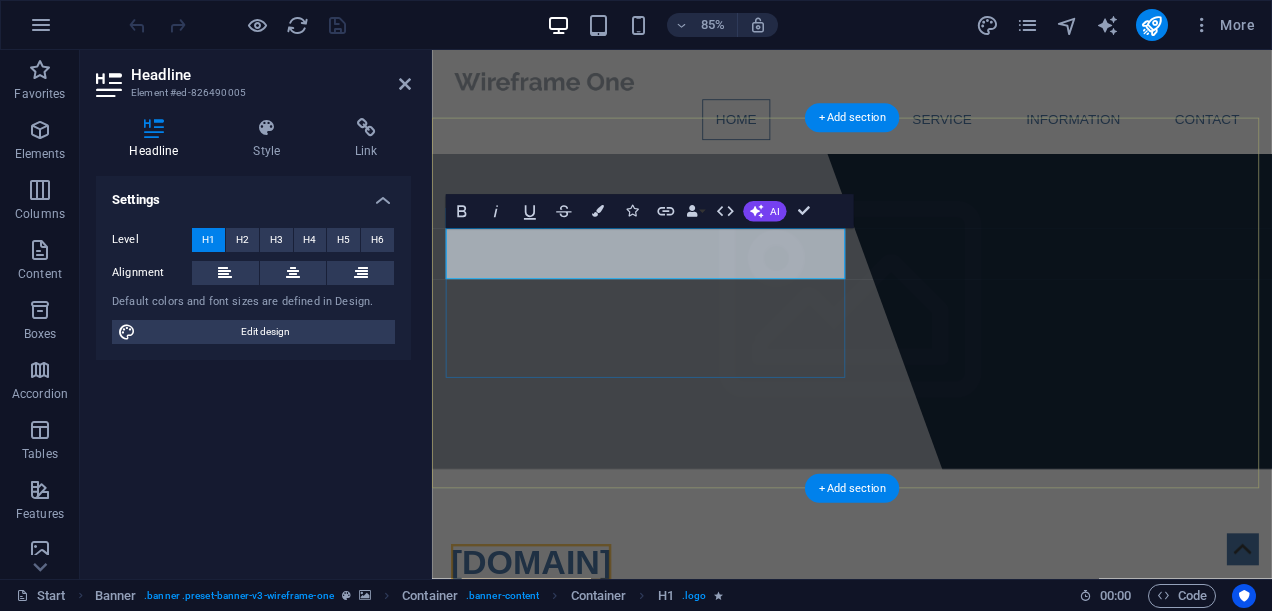 scroll, scrollTop: 0, scrollLeft: 0, axis: both 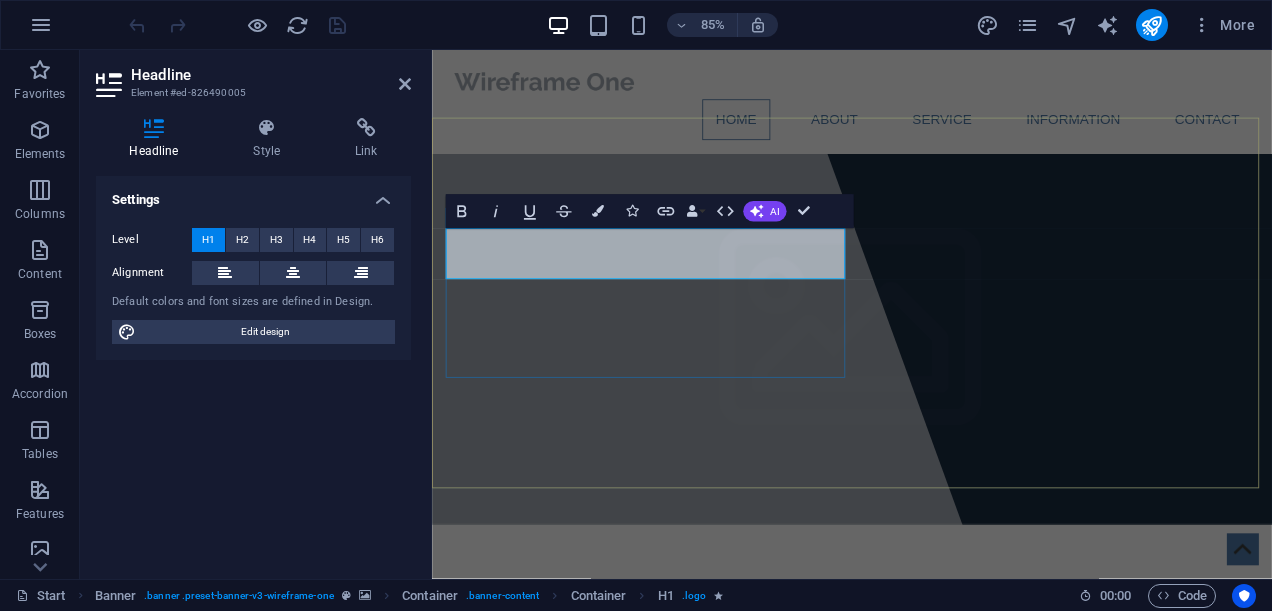 click on "​" at bounding box center [926, 718] 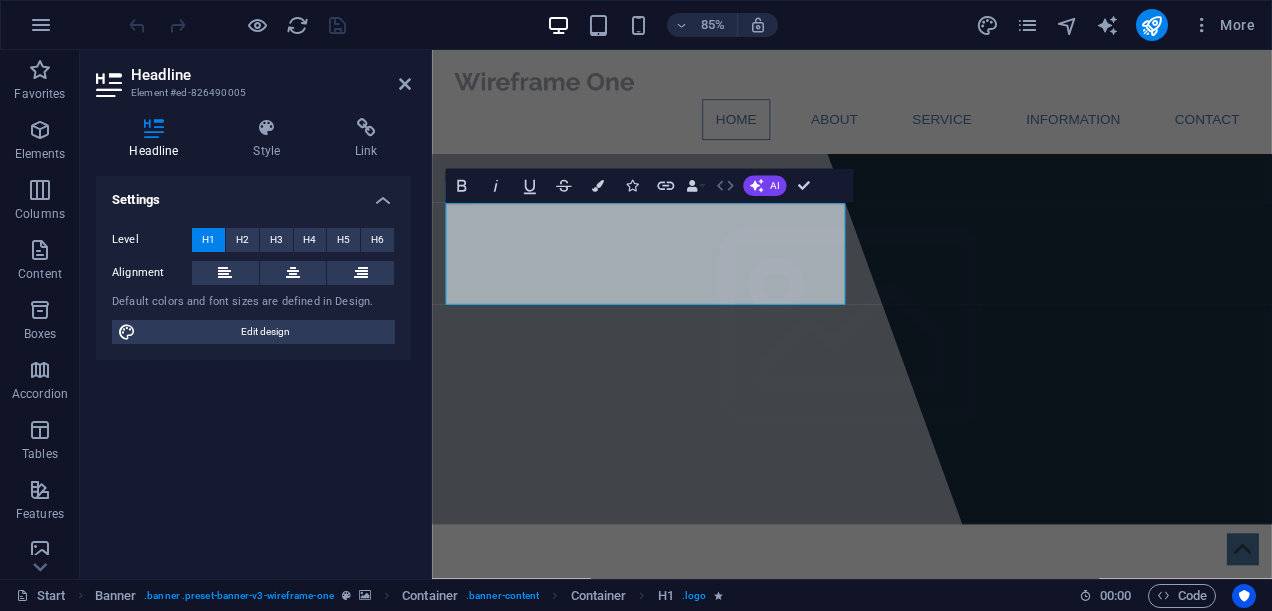 click 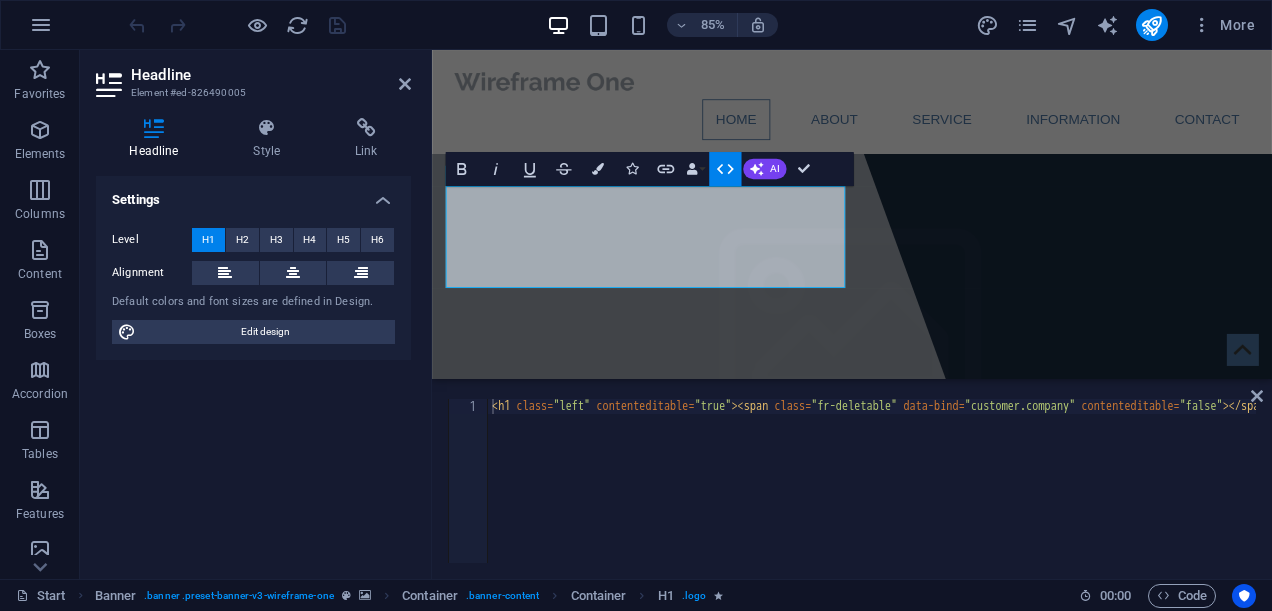 click 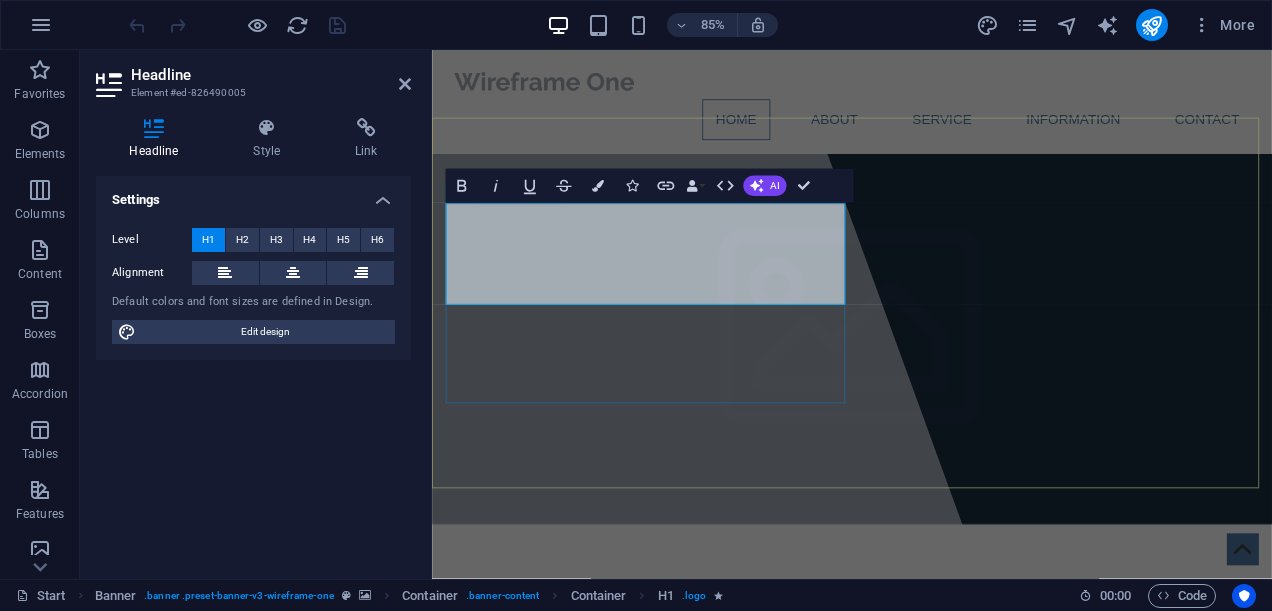click on "[COMPANY]" at bounding box center [926, 718] 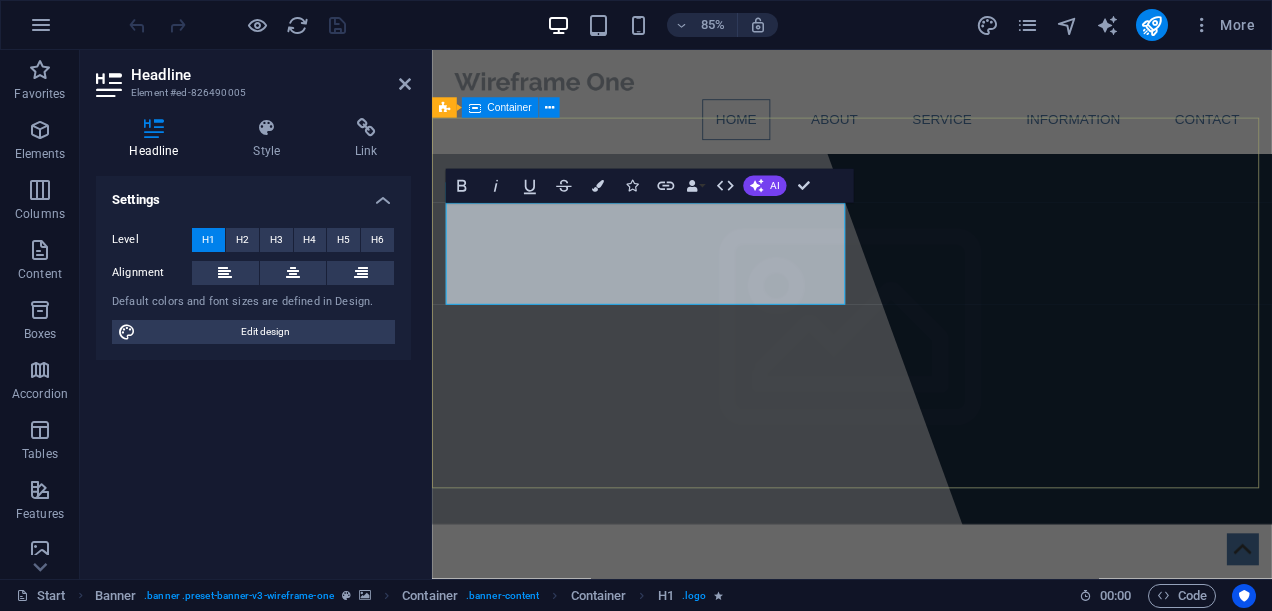 click on "[COMPANY] Lorem ipsum dolor sit amet, consectetuer adipiscing elit. Aenean commodo ligula eget dolor. Aenean massa." at bounding box center [926, 820] 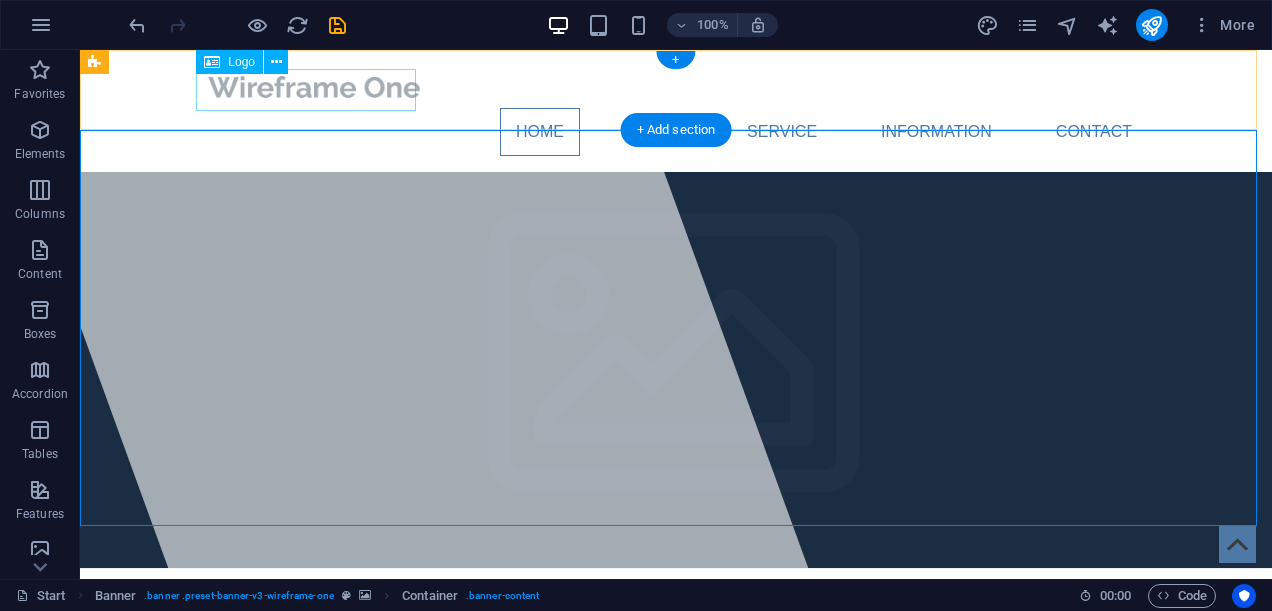 click at bounding box center [676, 87] 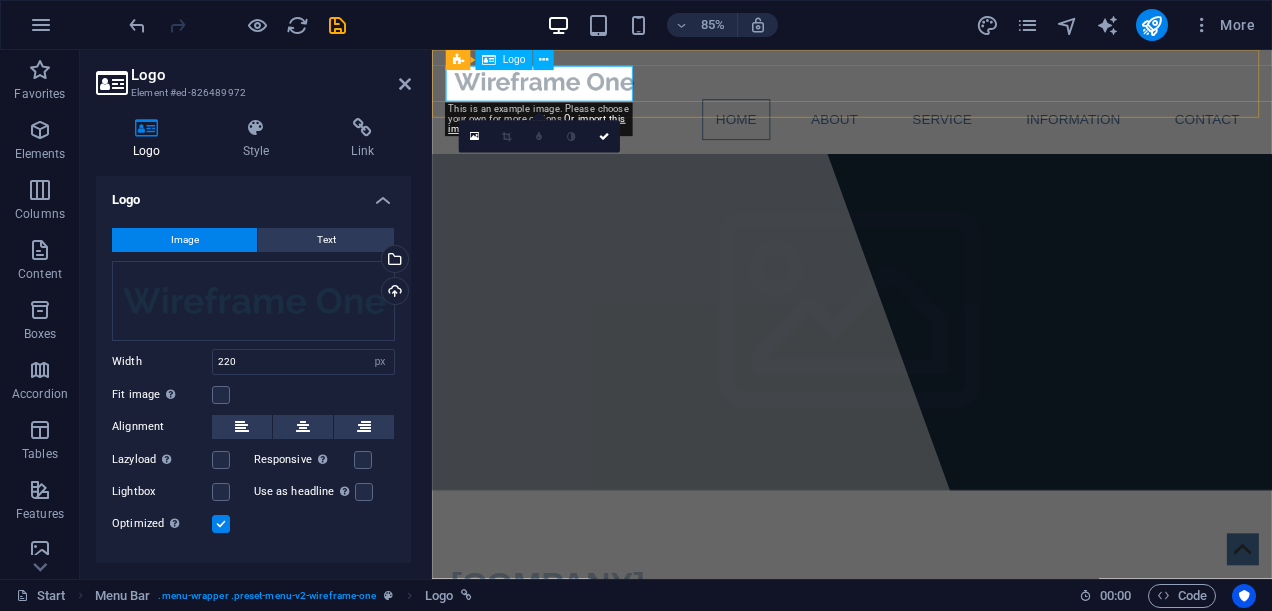 click at bounding box center [926, 87] 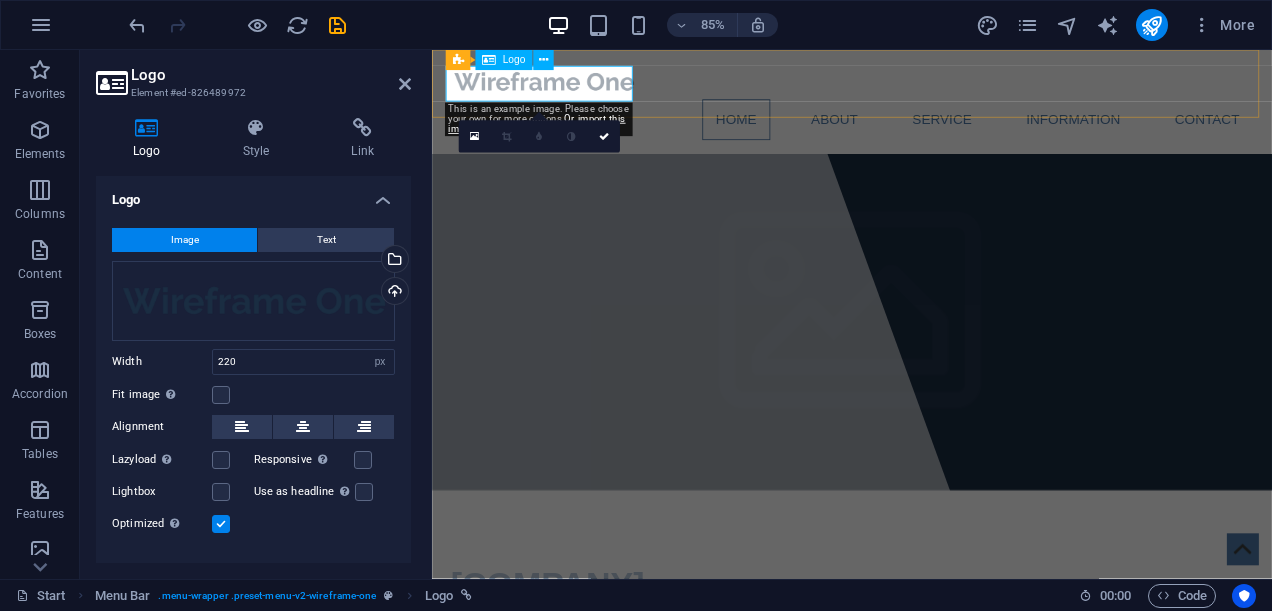 click at bounding box center [926, 87] 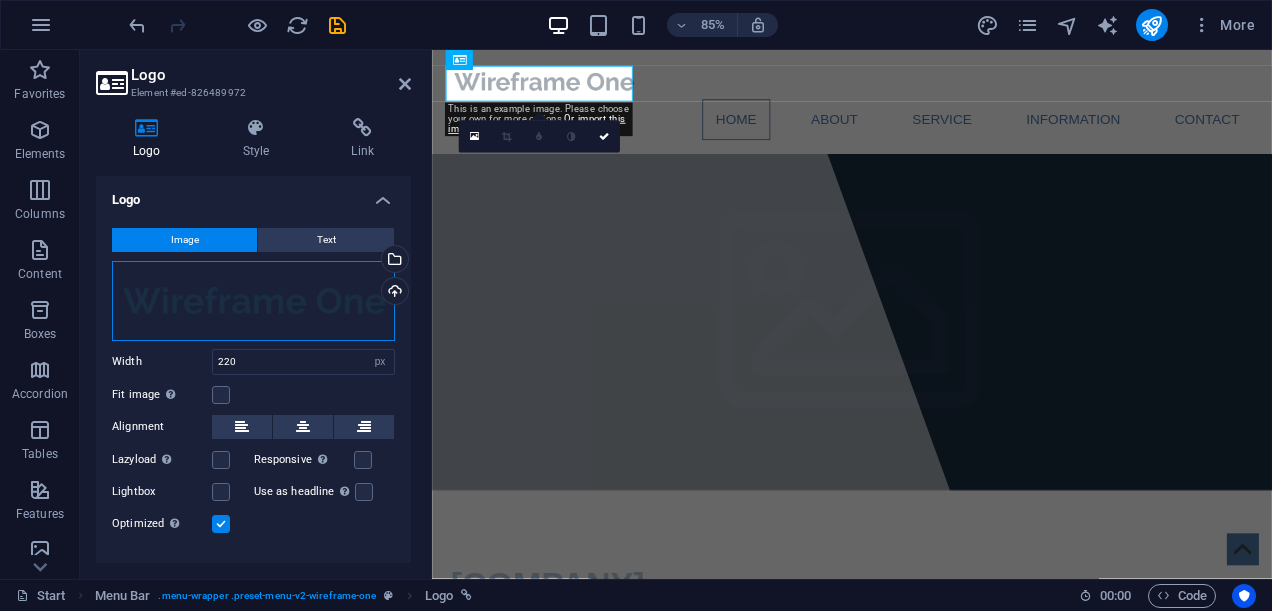 click on "Drag files here, click to choose files or select files from Files or our free stock photos & videos" at bounding box center (253, 301) 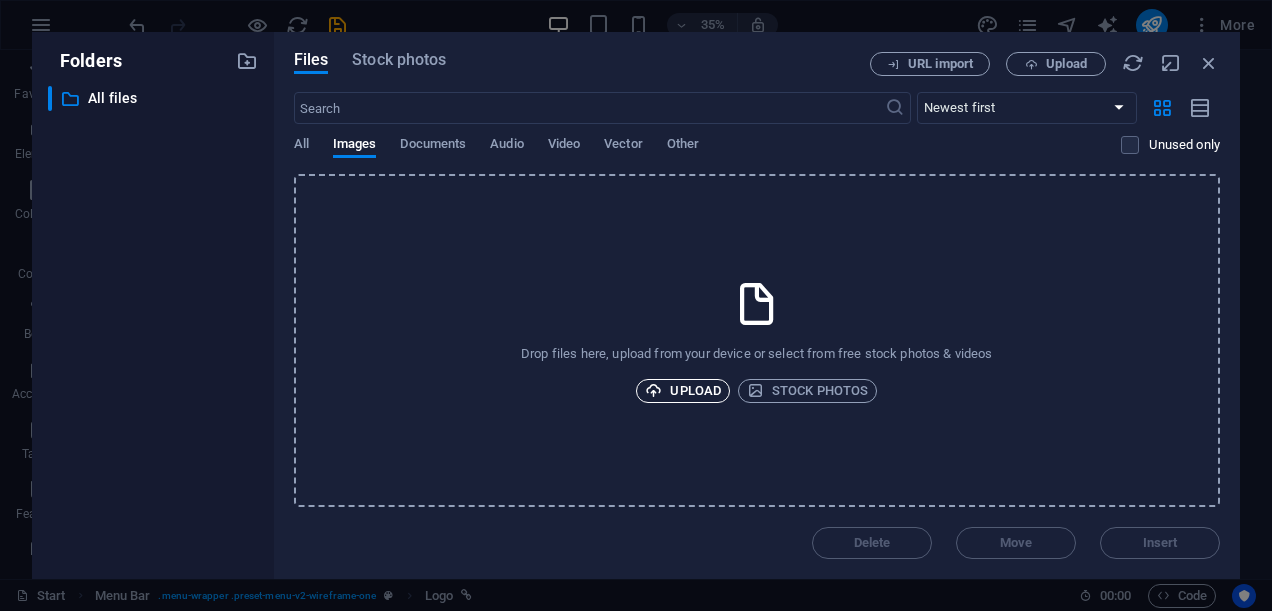 click on "Upload" at bounding box center (683, 391) 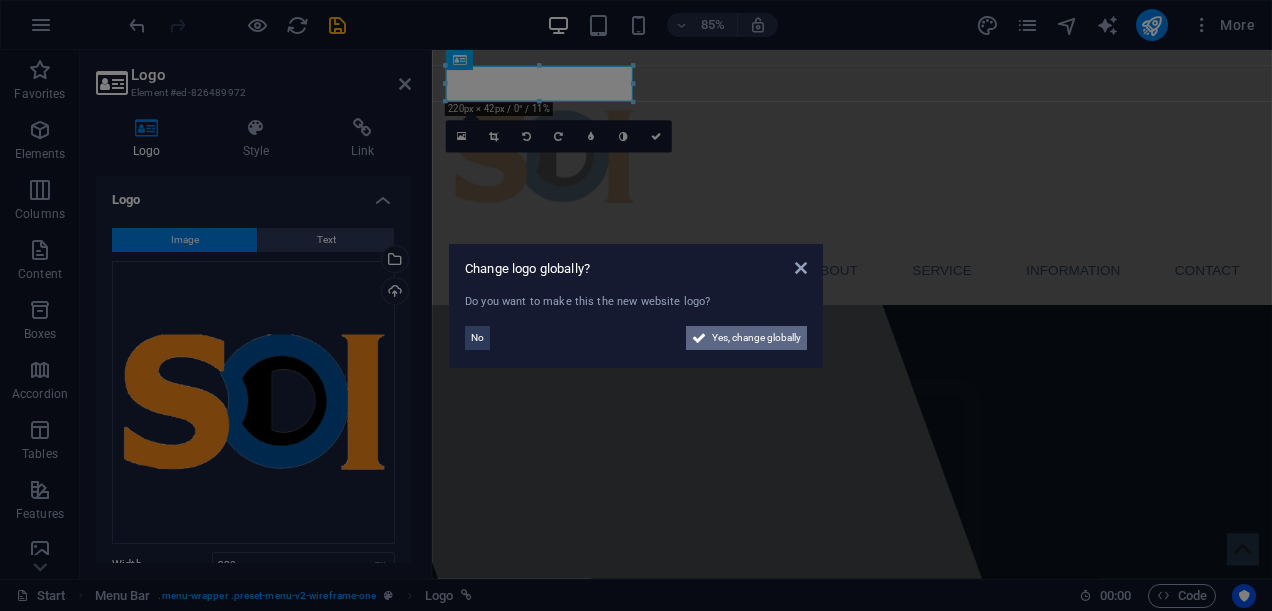 click on "Yes, change globally" at bounding box center [756, 338] 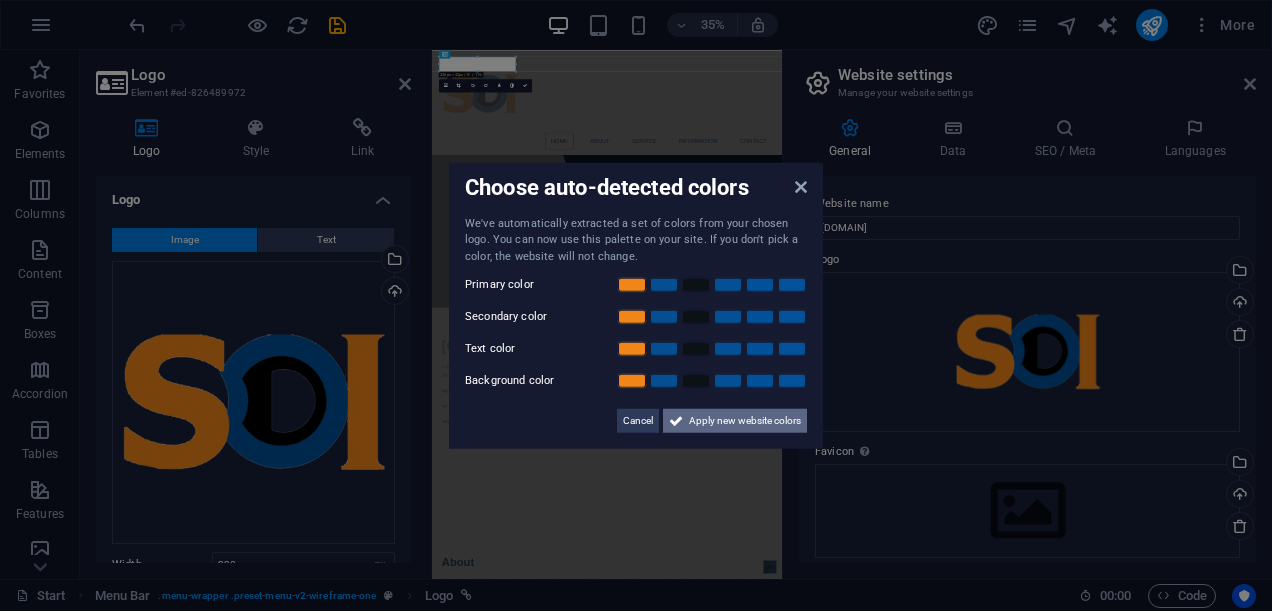 click on "Apply new website colors" at bounding box center (745, 421) 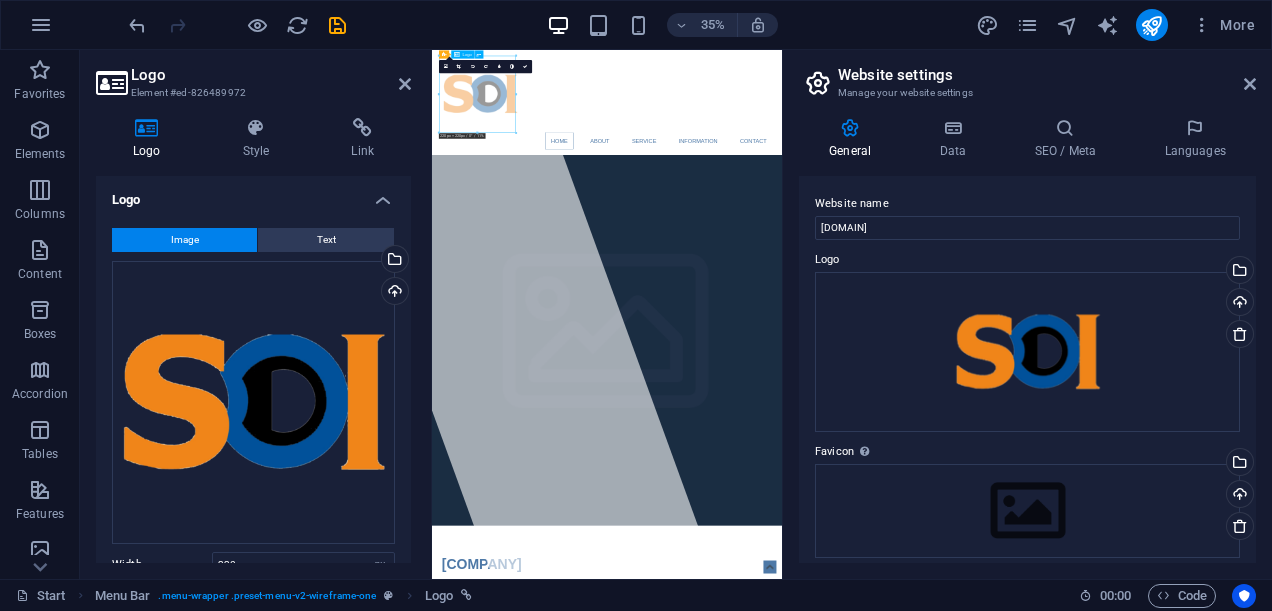 drag, startPoint x: 668, startPoint y: 274, endPoint x: 607, endPoint y: 196, distance: 99.0202 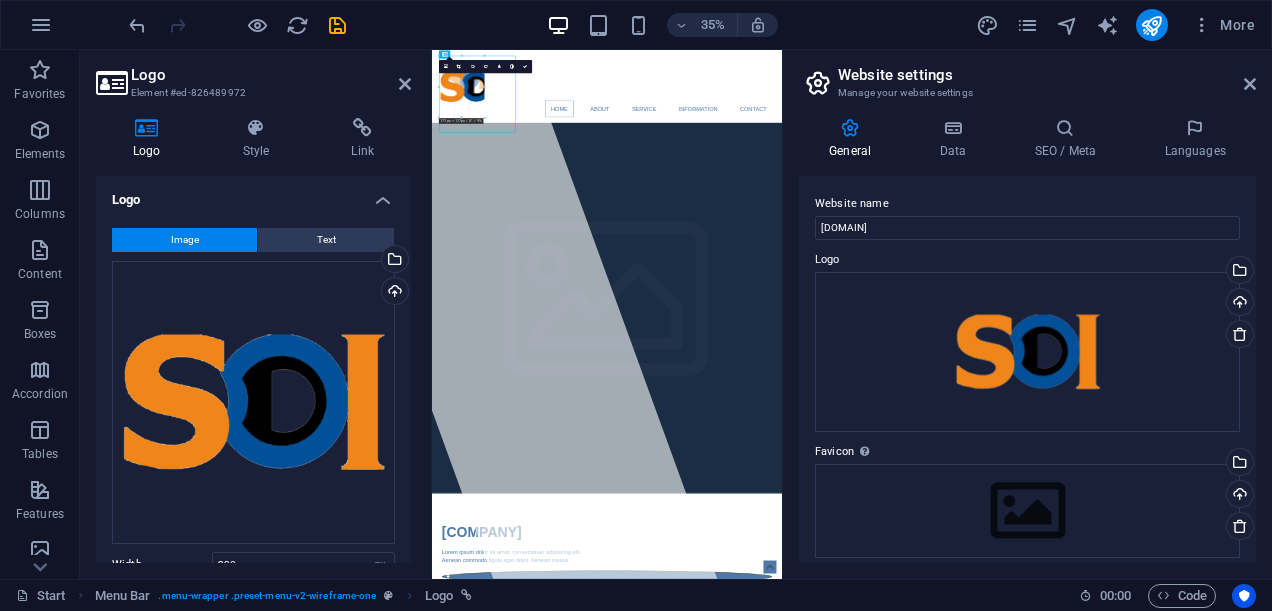 drag, startPoint x: 515, startPoint y: 134, endPoint x: 393, endPoint y: 38, distance: 155.24174 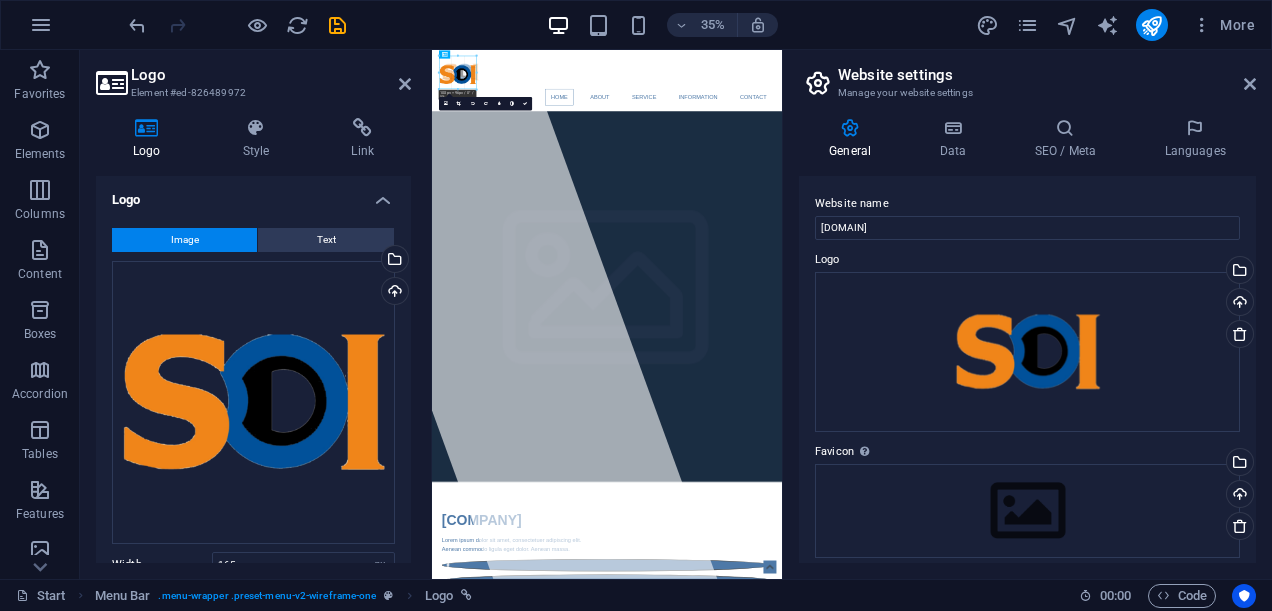 drag, startPoint x: 496, startPoint y: 112, endPoint x: 362, endPoint y: 42, distance: 151.182 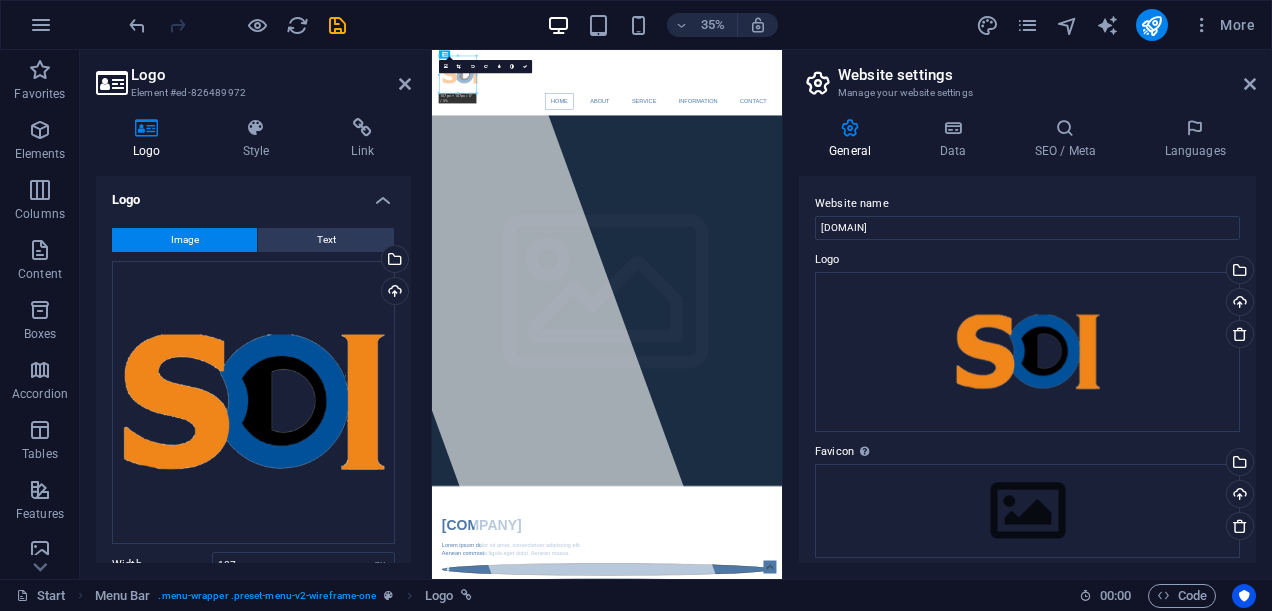 drag, startPoint x: 489, startPoint y: 114, endPoint x: 512, endPoint y: 143, distance: 37.01351 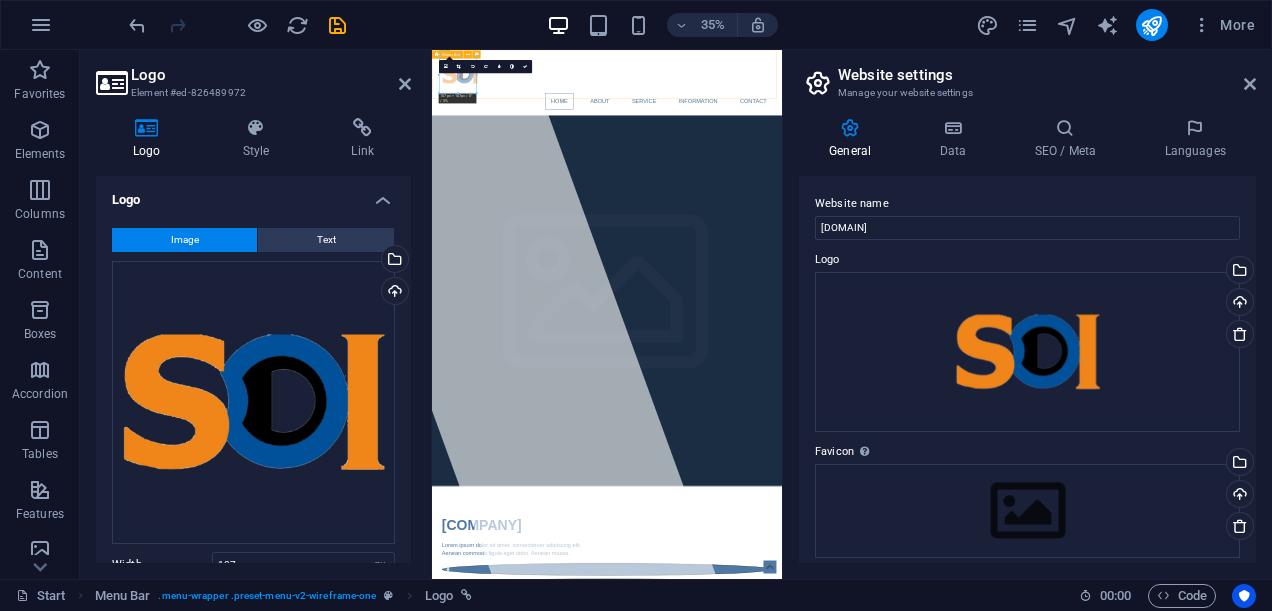 click on "Home About Service Information Contact" at bounding box center (932, 143) 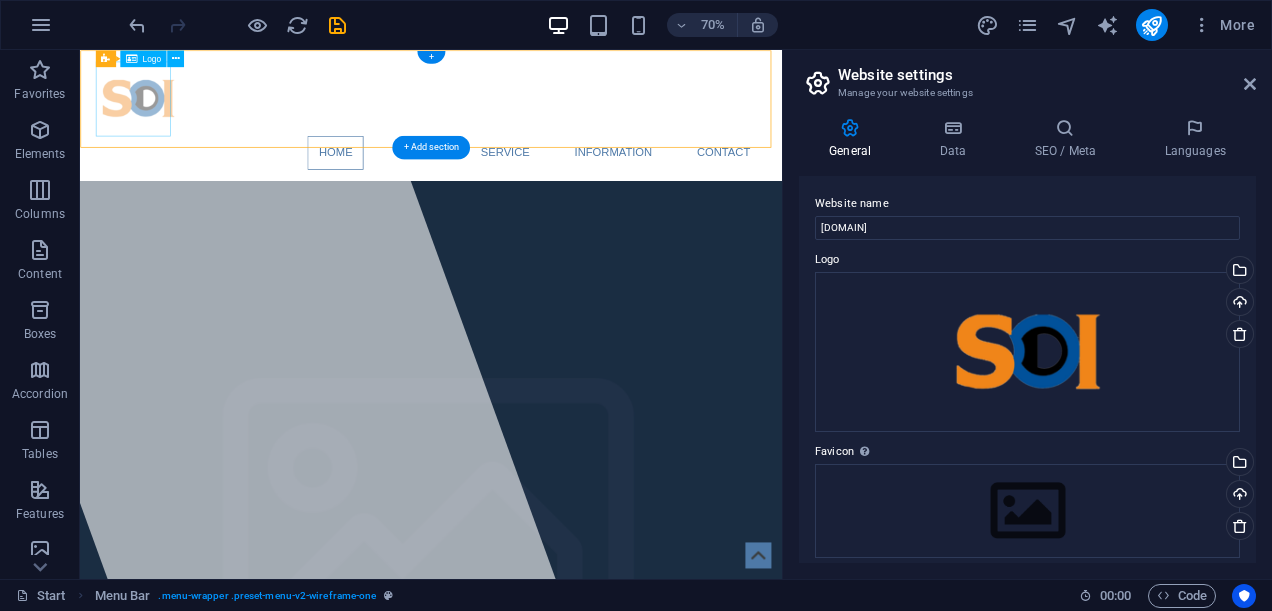 click at bounding box center [582, 119] 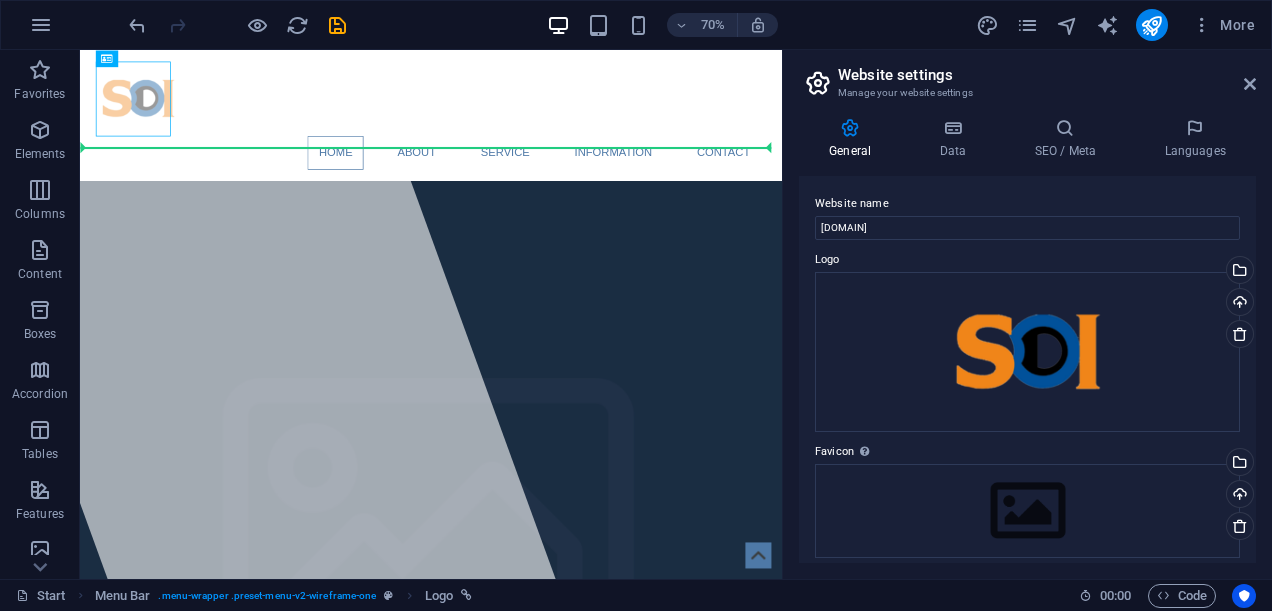 drag, startPoint x: 181, startPoint y: 129, endPoint x: 52, endPoint y: 130, distance: 129.00388 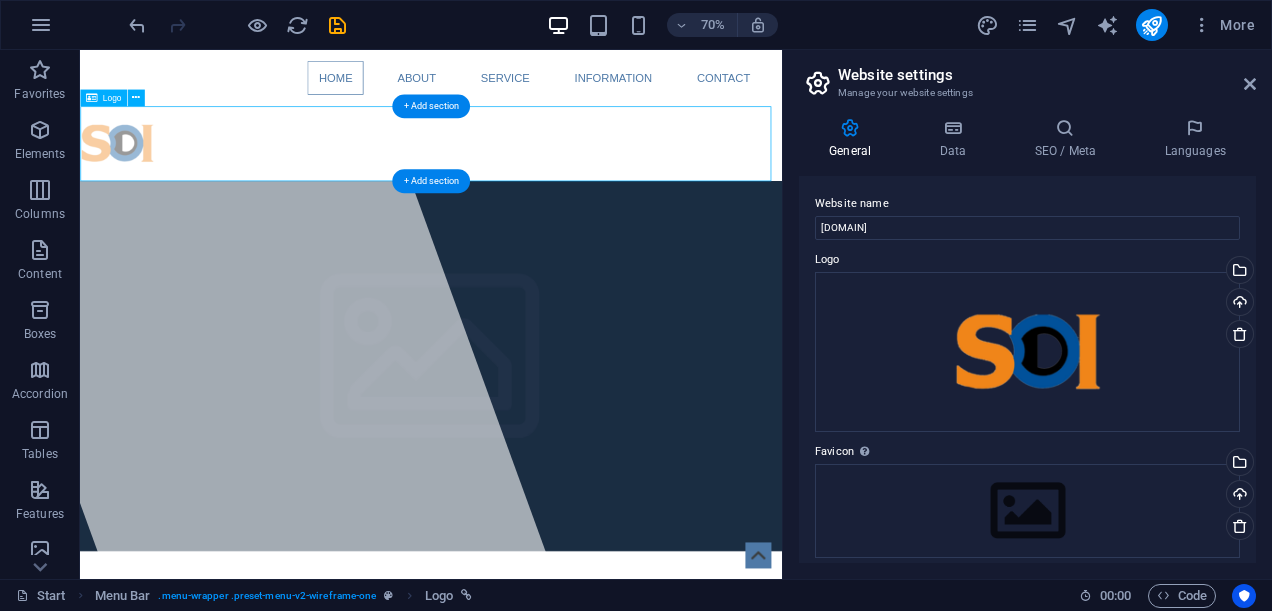 click on "Home About Service Information Contact [COMPANY] Lorem ipsum dolor sit amet, consectetuer adipiscing elit. Aenean commodo ligula eget dolor. Aenean massa. About Lorem ipsum dolor sitope amet, consectetur adipisicing elitip. Massumenda, dolore, cum vel modi asperiores consequatur suscipit quidem ducimus eveniet iure expedita consecteture odiogil voluptatum similique fugit voluptates atem accusamus quae quas dolorem tenetur facere tempora maiores adipisci reiciendis accusantium voluptatibus id voluptate tempore dolor harum nisi amet! Nobis, eaque. Aenean commodo ligula eget dolor. Lorem ipsum dolor sit amet, consectetuer adipiscing elit leget odiogil voluptatum similique fugit voluptates dolor. Libero assumenda, dolore, cum vel modi asperiores consequatur. LEARN MORE First Headline Headline Lorem ipsum dolor sit amet, consectetuer adipiscing elit. Aenean commodo ligula eget dolor. Lorem ipsum dolor sit amet. Headline Headline Service Headline Headline Headline Headline Further Information" at bounding box center (581, 4966) 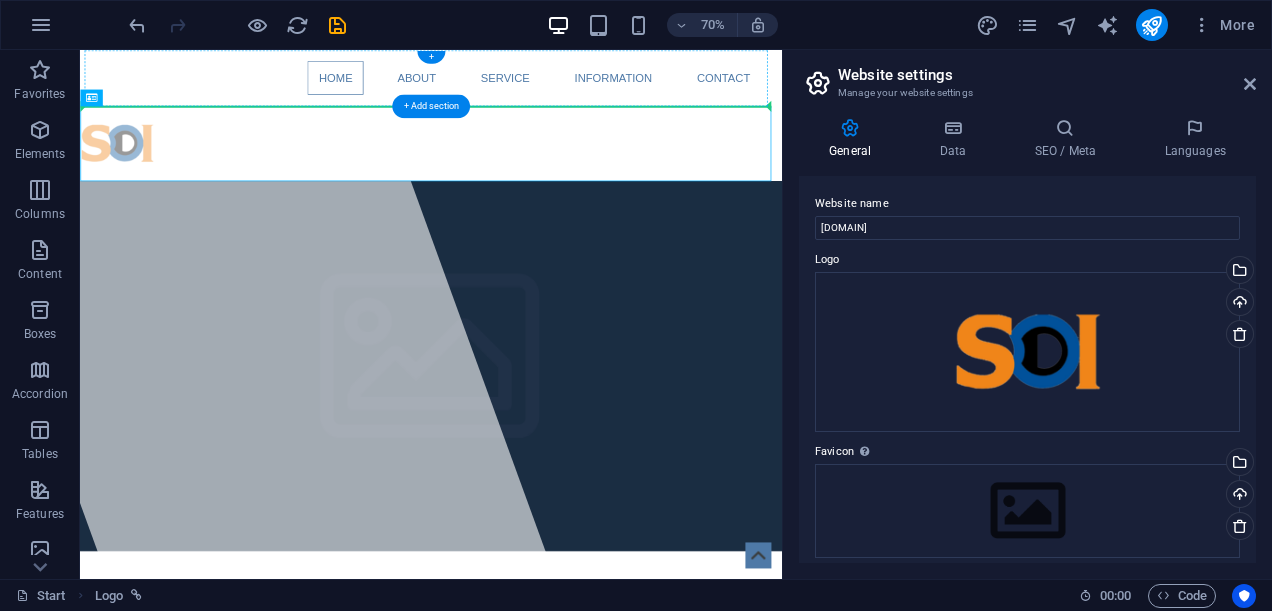 drag, startPoint x: 153, startPoint y: 180, endPoint x: 179, endPoint y: 96, distance: 87.93179 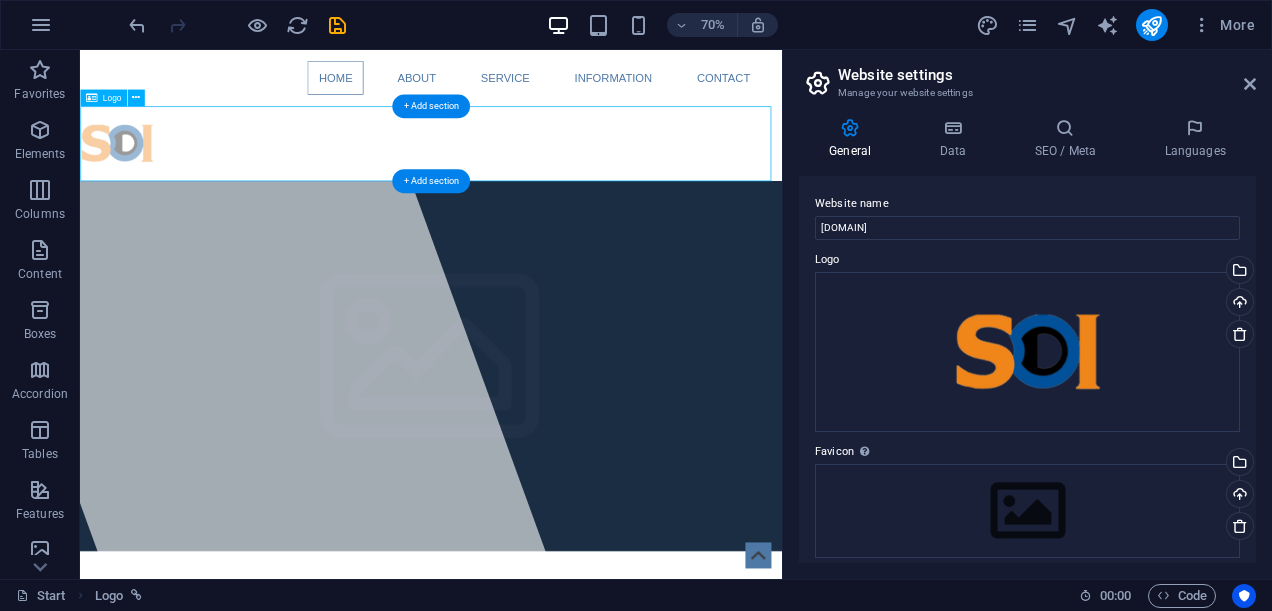 click at bounding box center [581, 183] 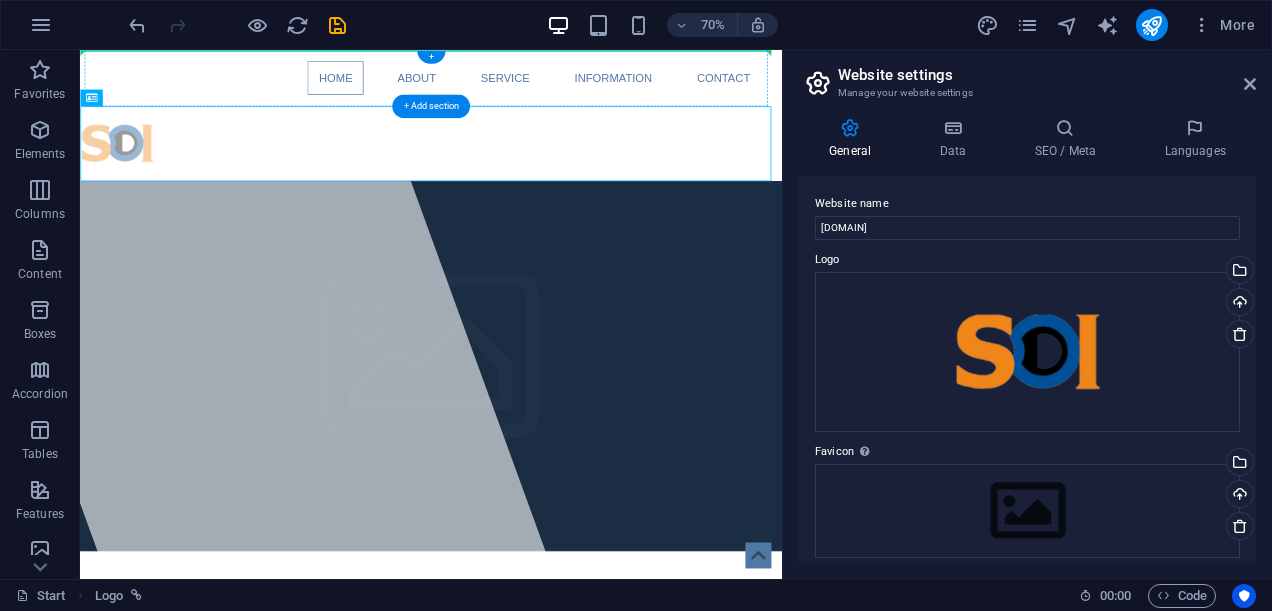 drag, startPoint x: 150, startPoint y: 193, endPoint x: 184, endPoint y: 73, distance: 124.723694 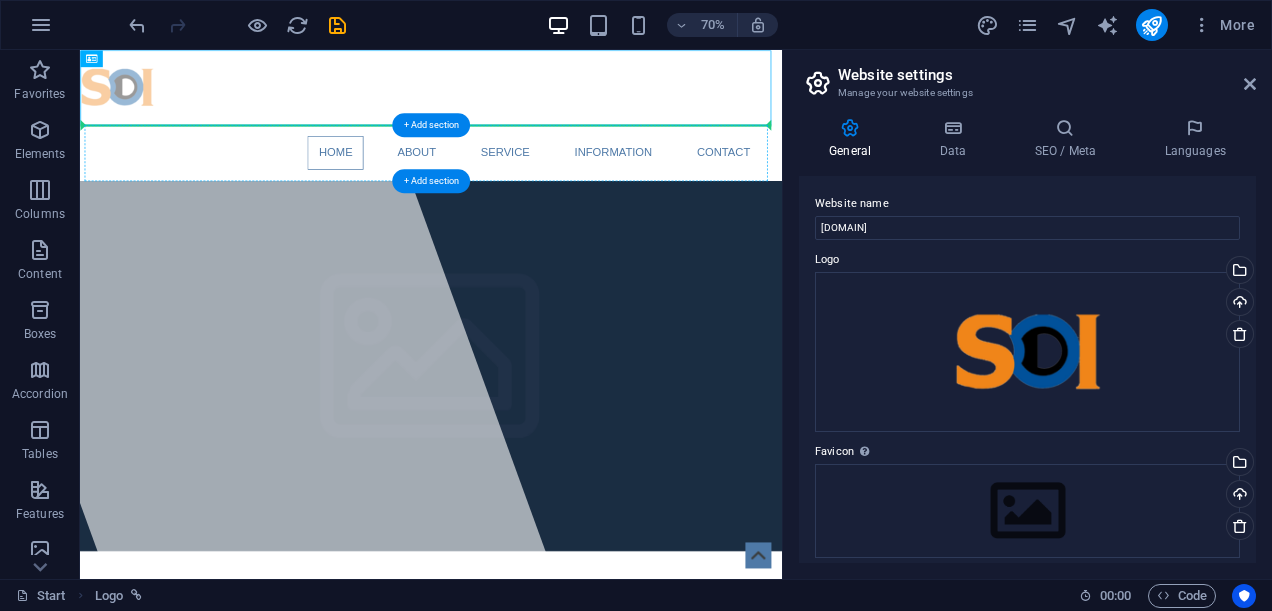 drag, startPoint x: 159, startPoint y: 108, endPoint x: 188, endPoint y: 180, distance: 77.62087 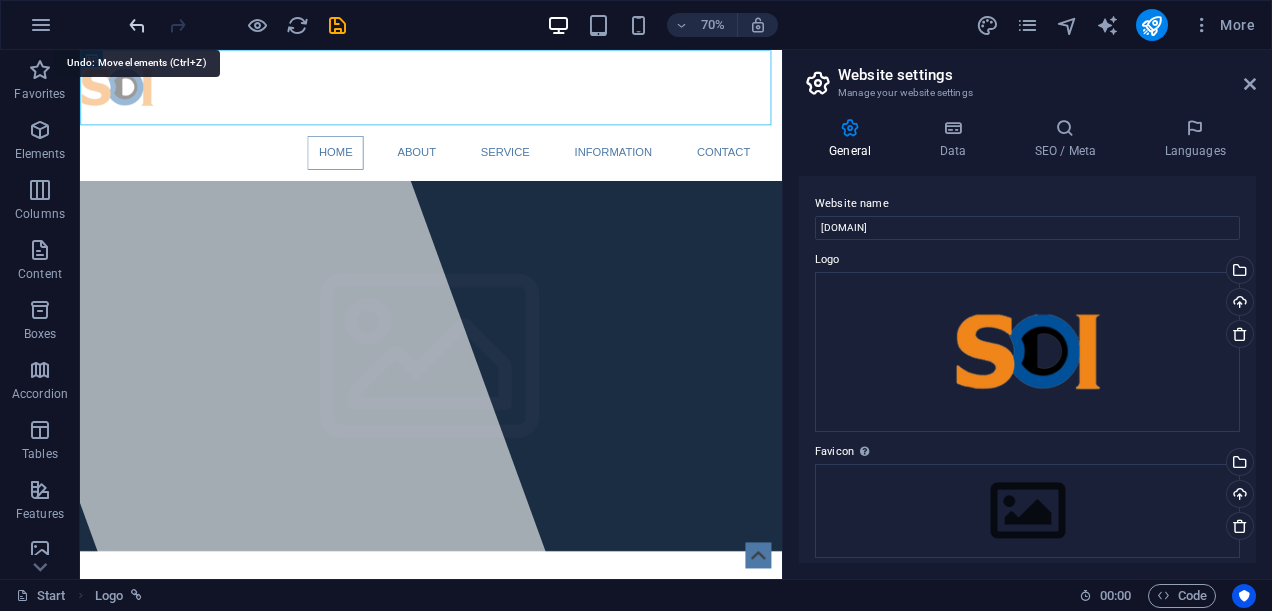click at bounding box center (137, 25) 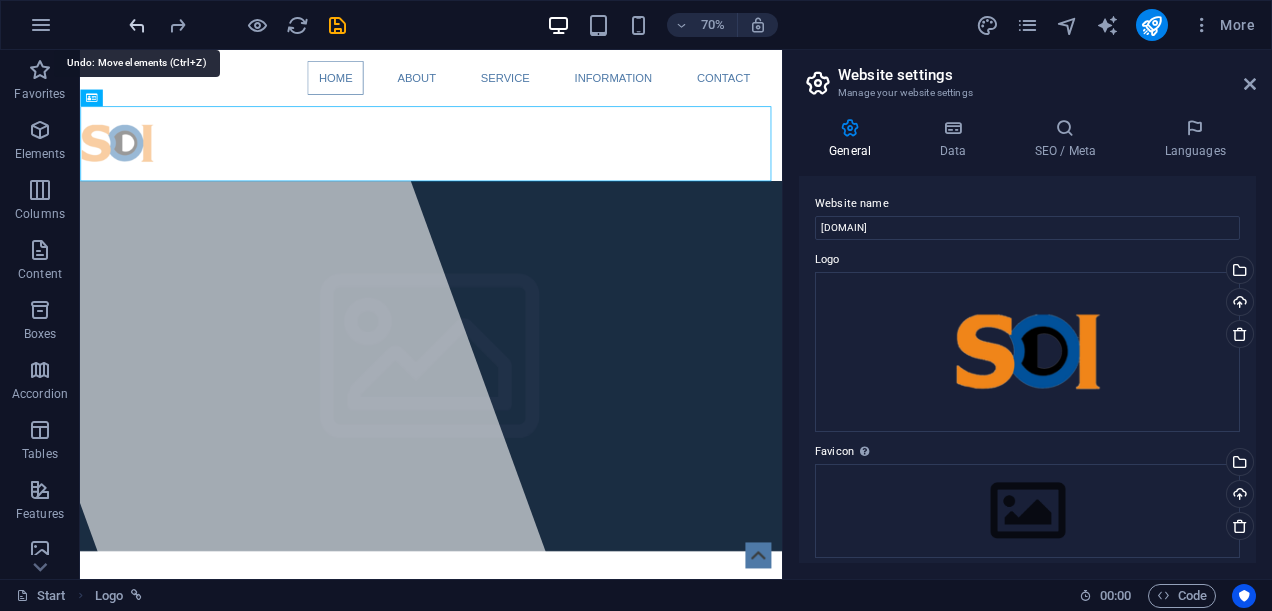 click at bounding box center [137, 25] 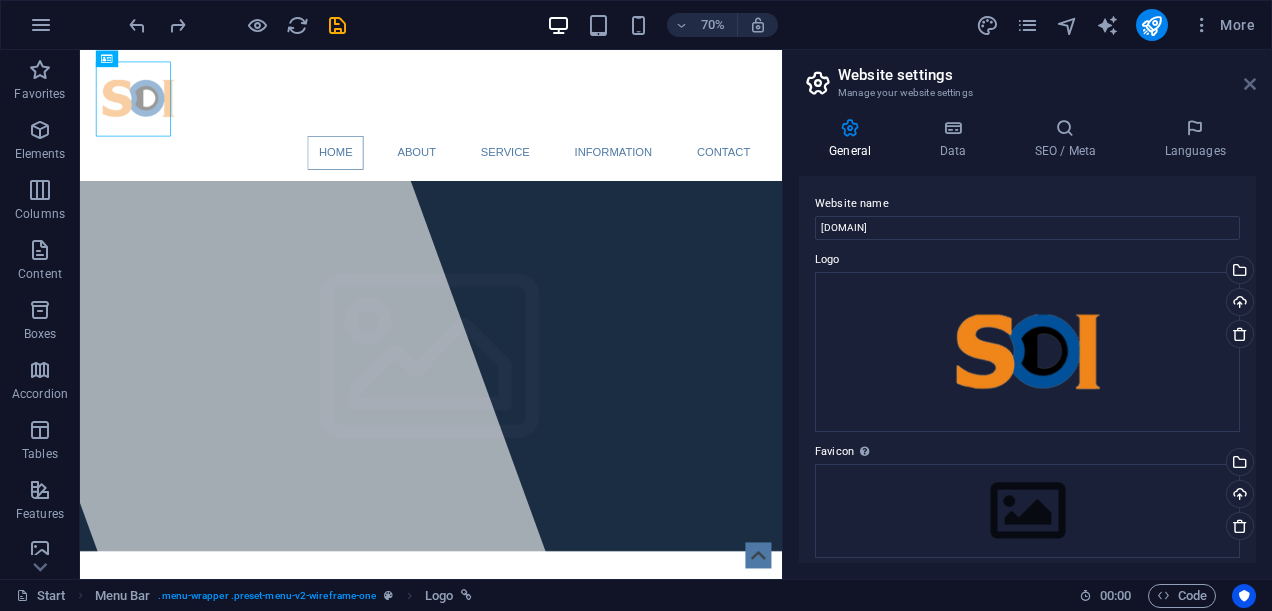 click at bounding box center (1250, 84) 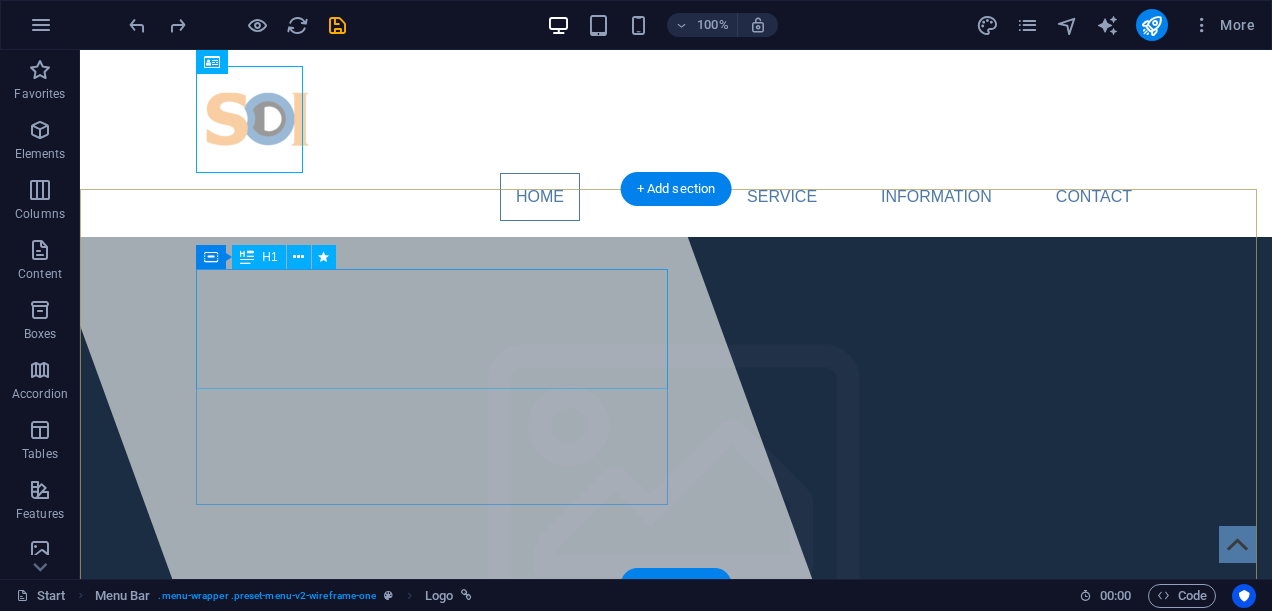 click on "[COMPANY]" at bounding box center [676, 876] 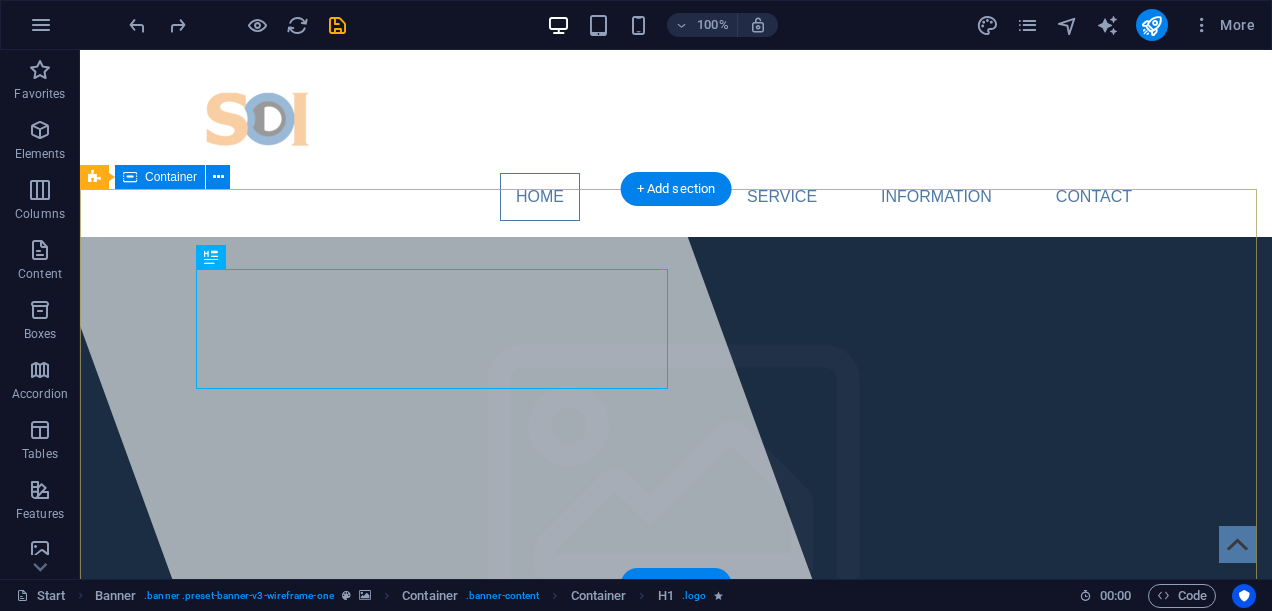 click on "[COMPANY] Lorem ipsum dolor sit amet, consectetuer adipiscing elit. Aenean commodo ligula eget dolor. Aenean massa." at bounding box center [676, 978] 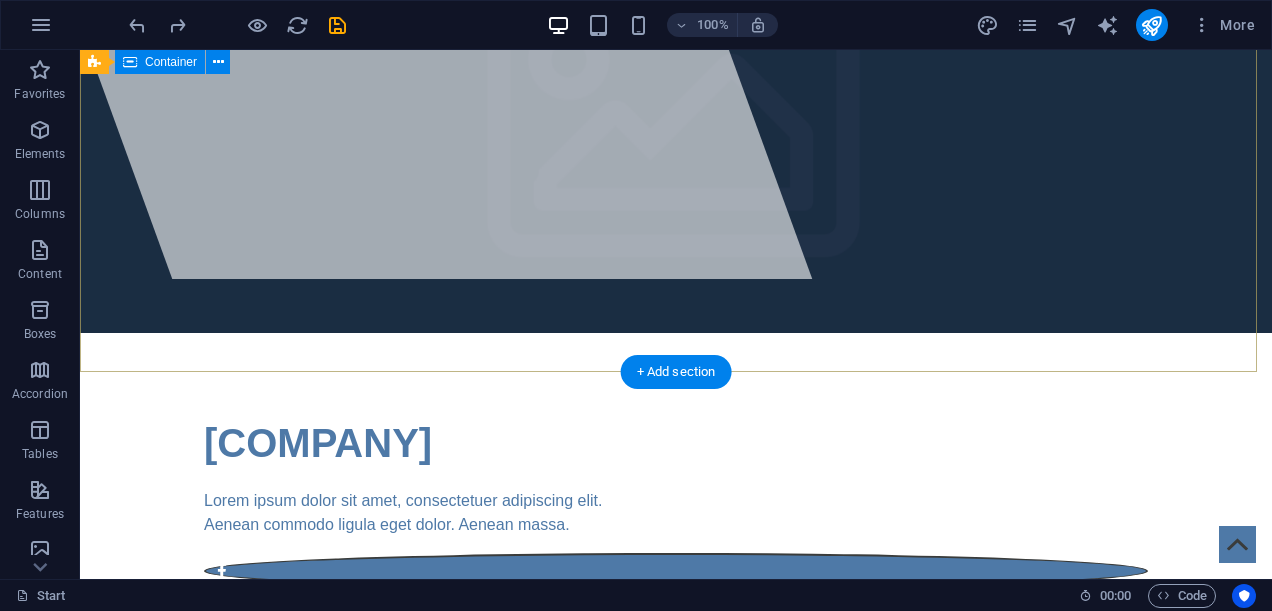 scroll, scrollTop: 0, scrollLeft: 0, axis: both 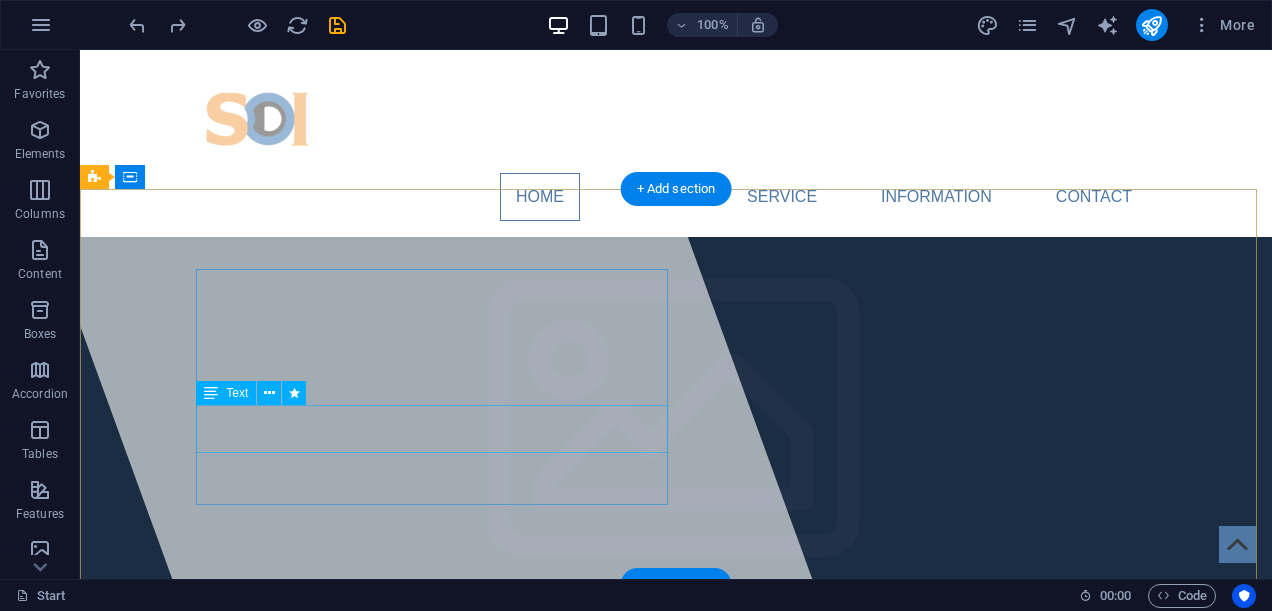 click on "Lorem ipsum dolor sit amet, consectetuer adipiscing elit. Aenean commodo ligula eget dolor. Aenean massa." at bounding box center (676, 813) 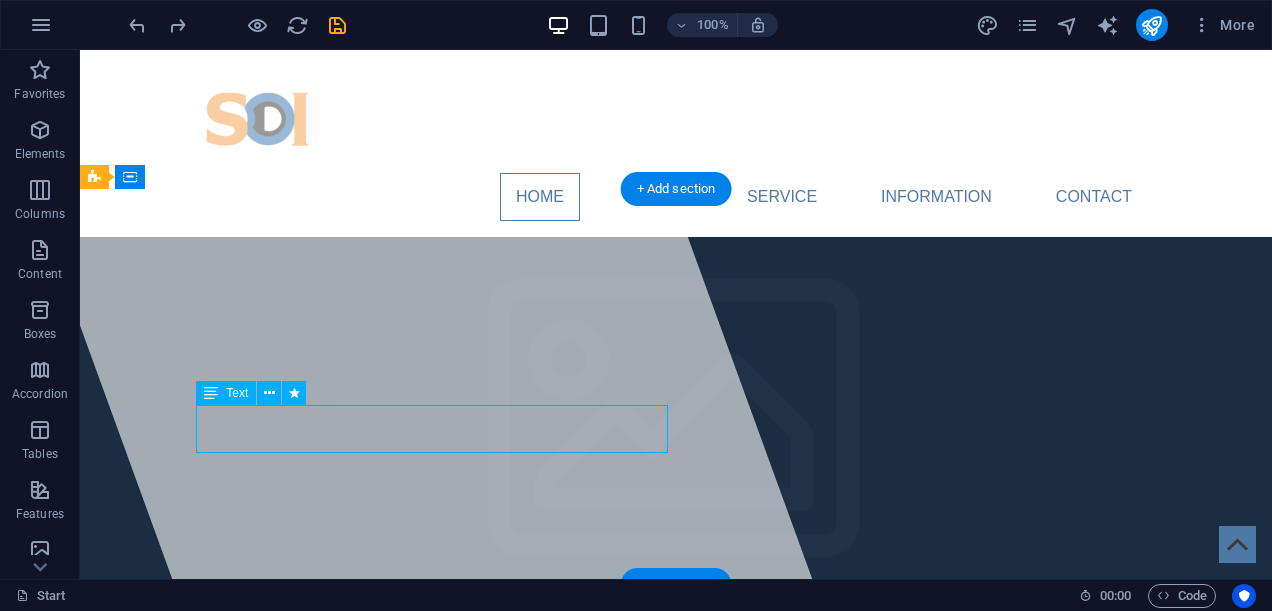 click on "Lorem ipsum dolor sit amet, consectetuer adipiscing elit. Aenean commodo ligula eget dolor. Aenean massa." at bounding box center (676, 813) 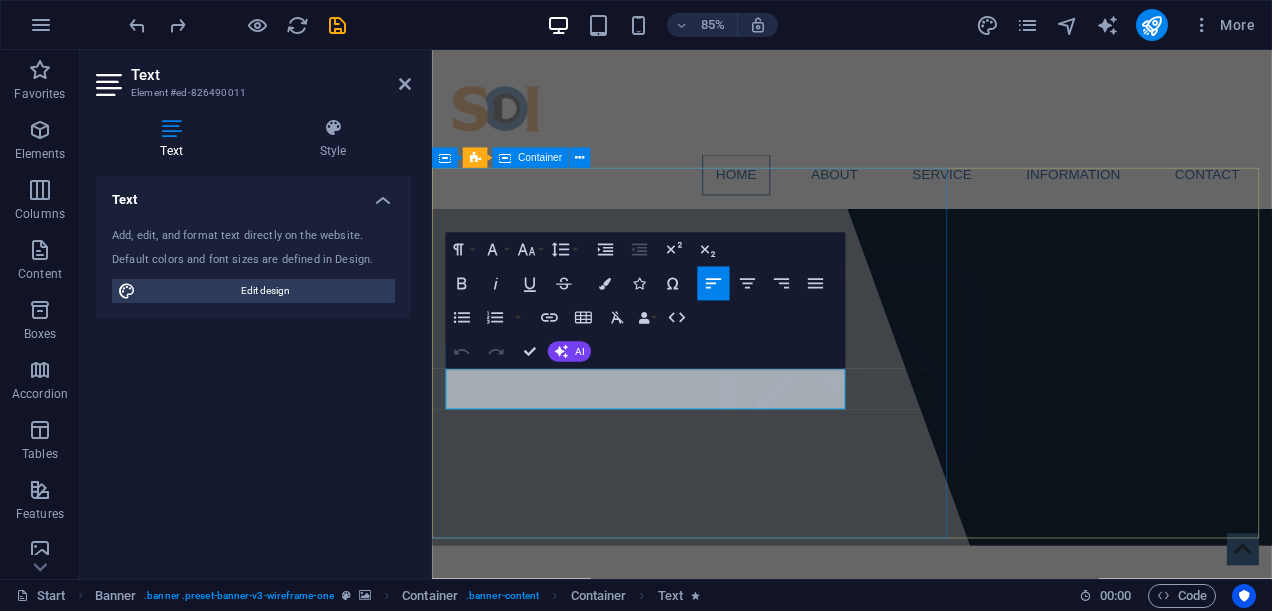 click at bounding box center (646, 361) 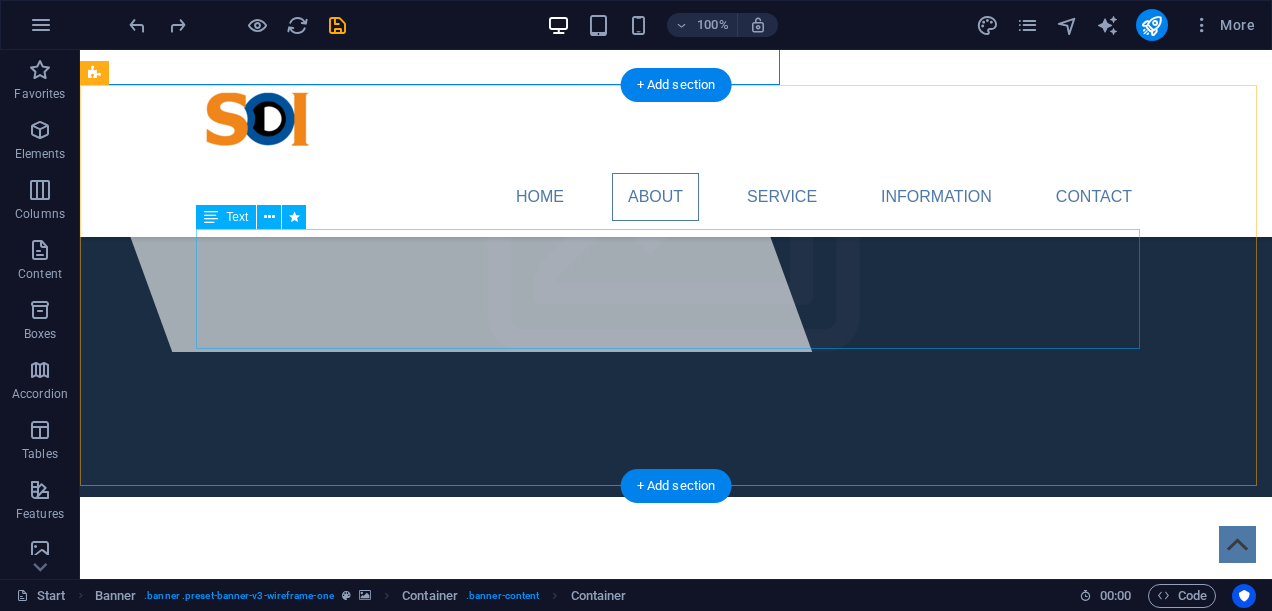 scroll, scrollTop: 0, scrollLeft: 0, axis: both 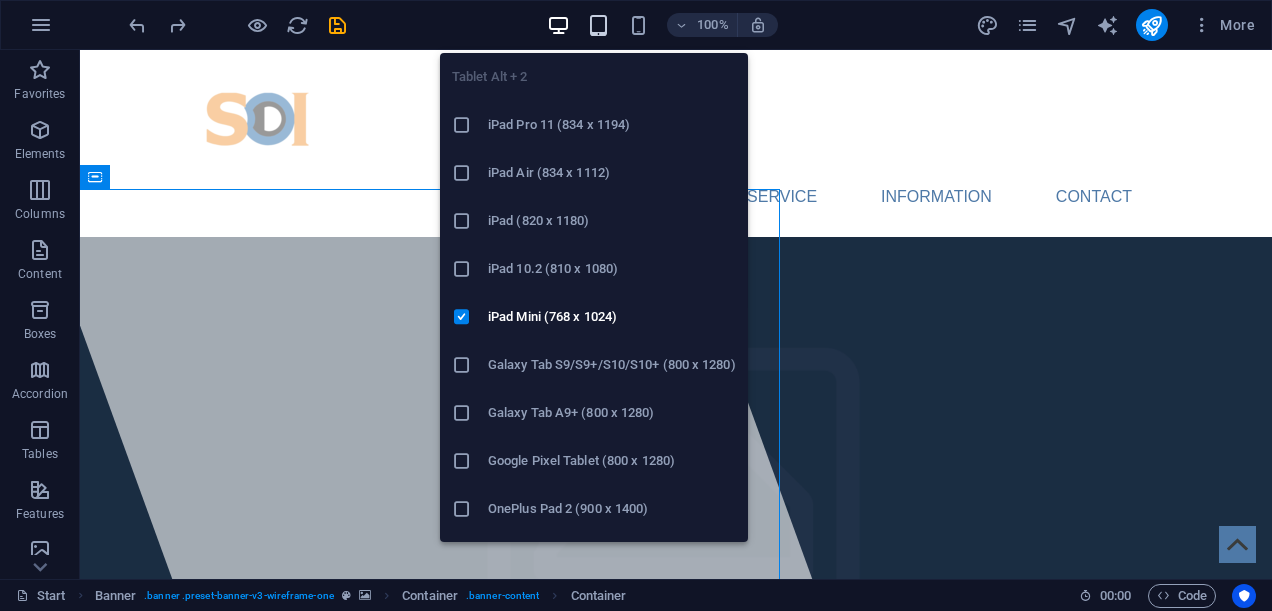 click at bounding box center [598, 25] 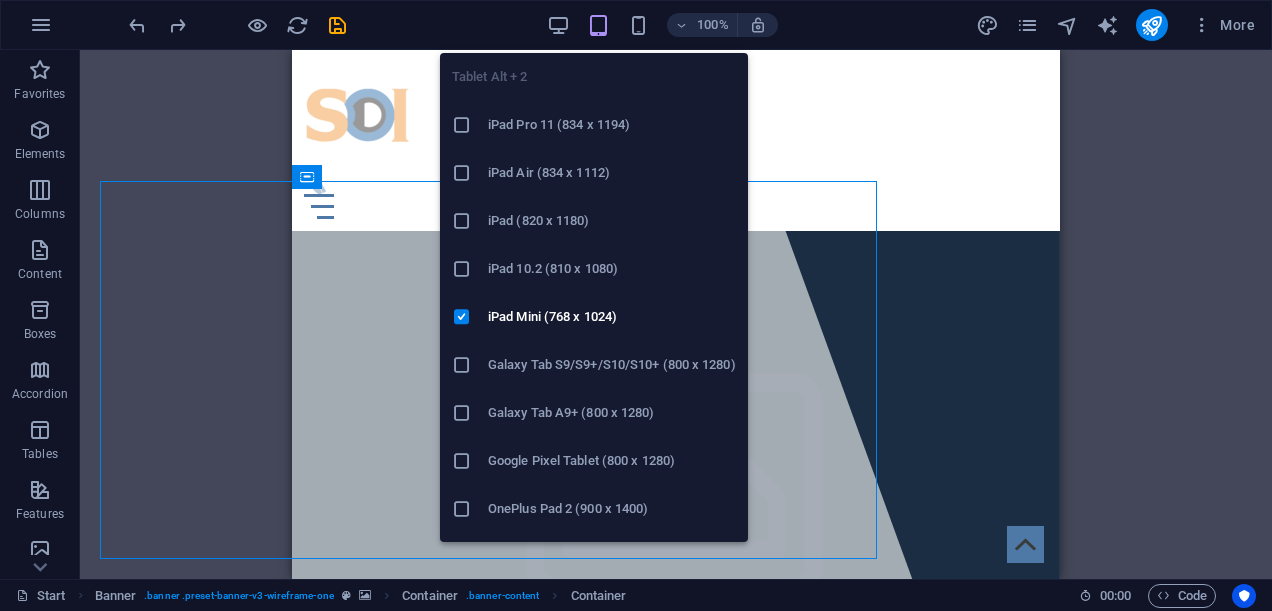 click at bounding box center (598, 25) 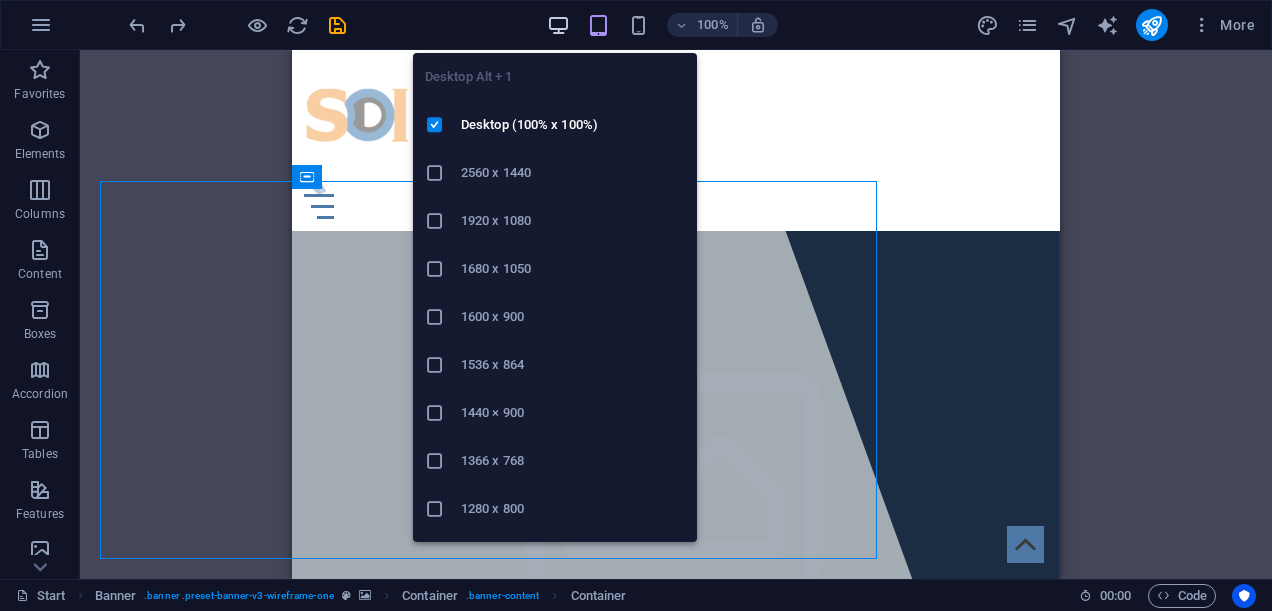 click at bounding box center (558, 25) 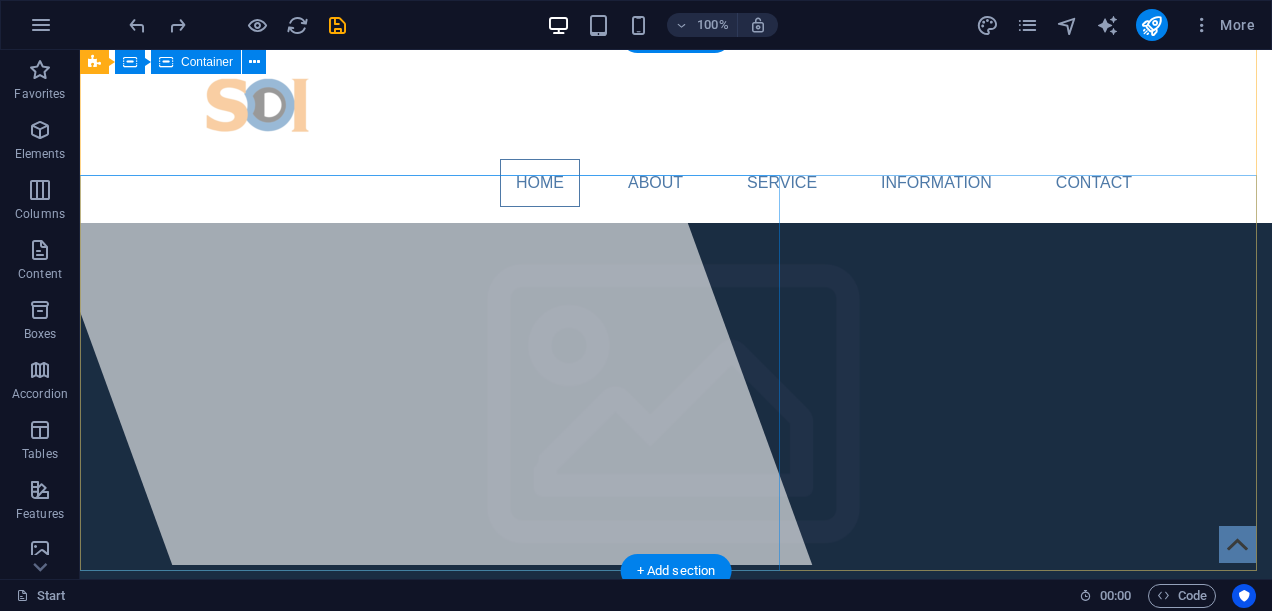 scroll, scrollTop: 0, scrollLeft: 0, axis: both 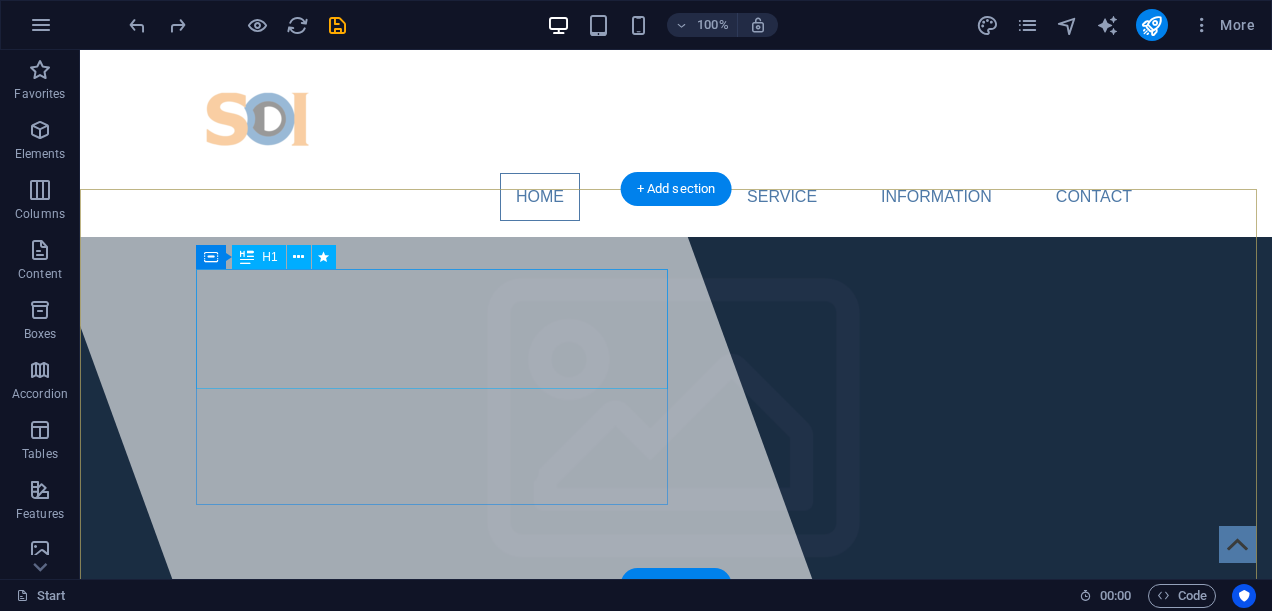 click on "[COMPANY]" at bounding box center [676, 743] 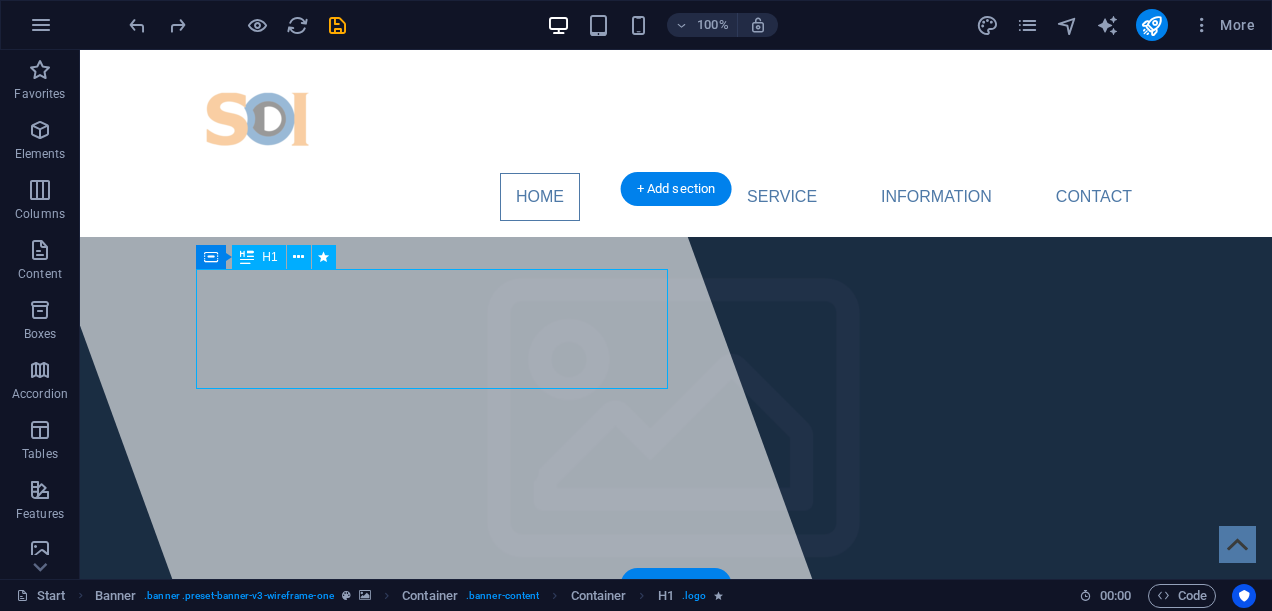 click on "[COMPANY]" at bounding box center [676, 743] 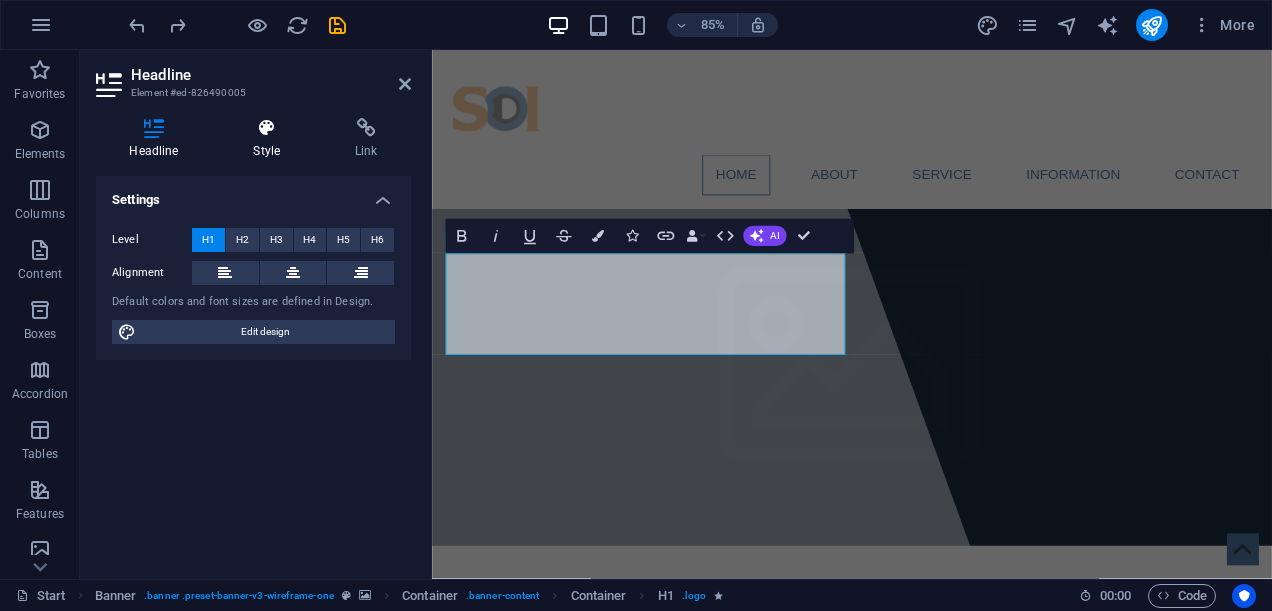 click at bounding box center [267, 128] 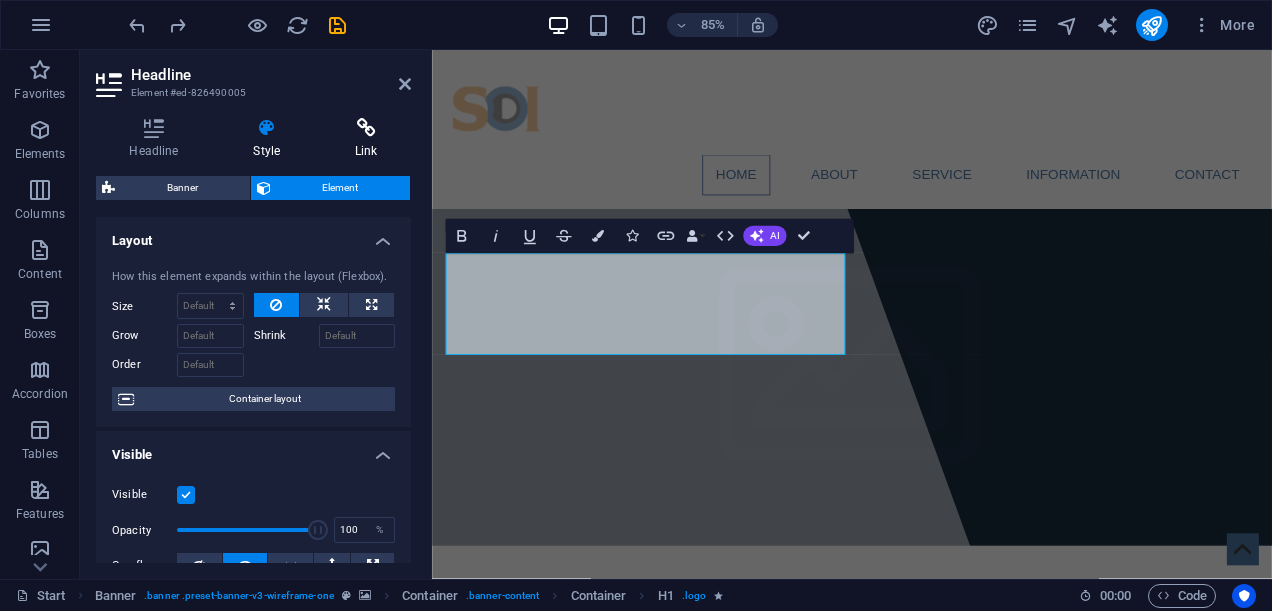 click on "Link" at bounding box center [366, 139] 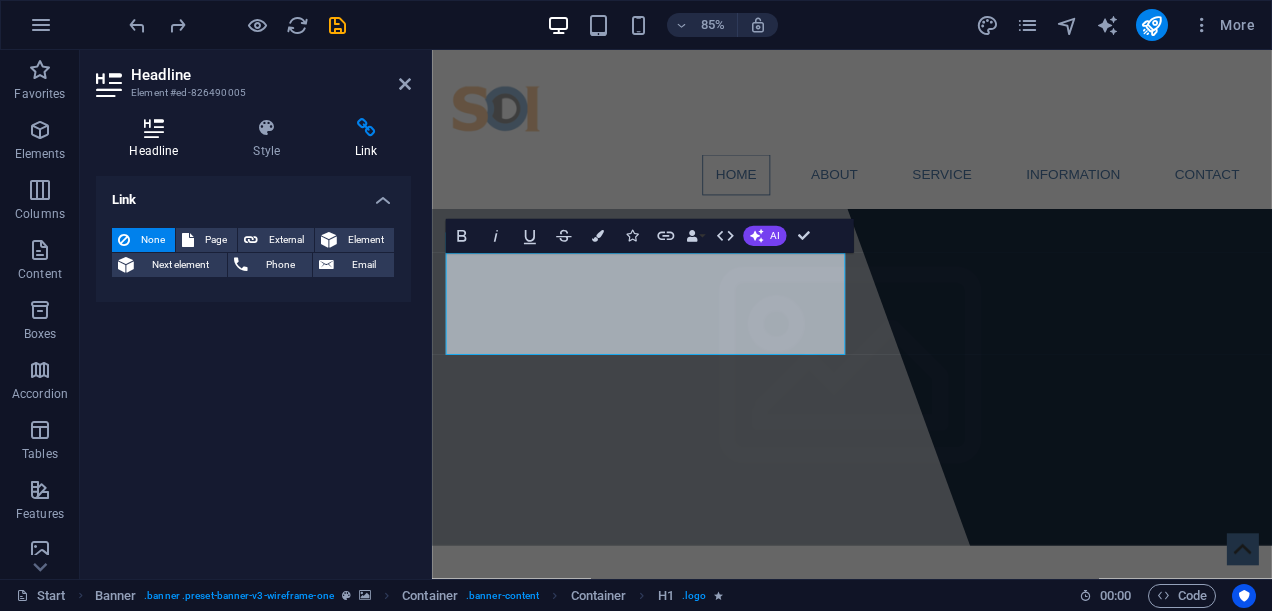 drag, startPoint x: 252, startPoint y: 150, endPoint x: 206, endPoint y: 150, distance: 46 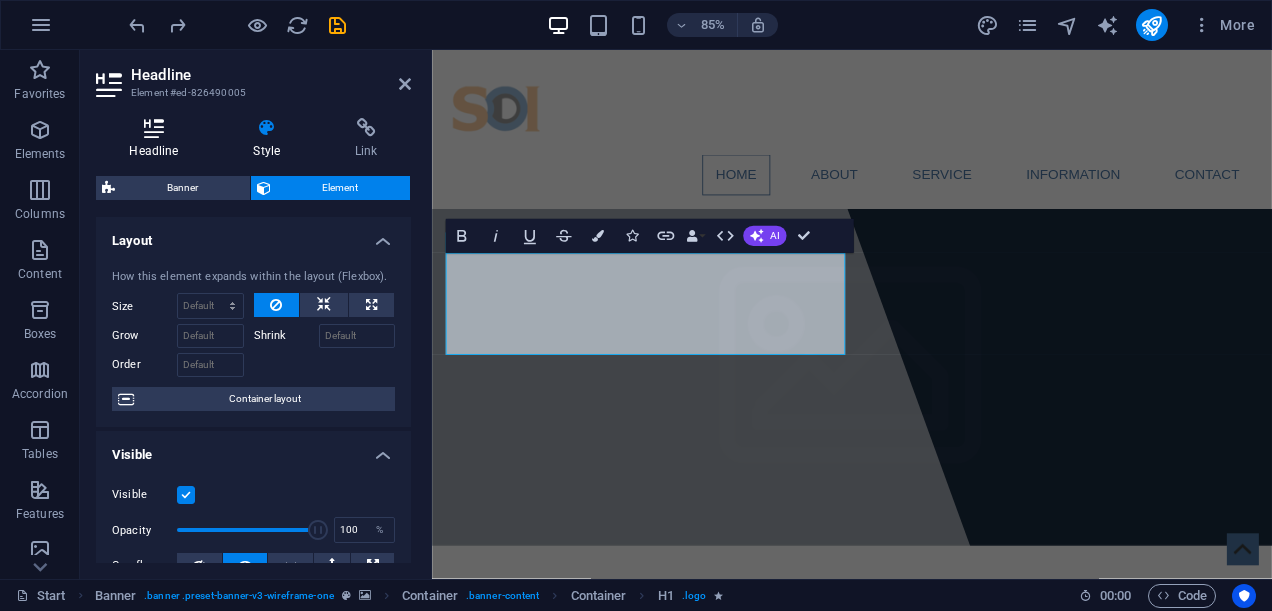 click on "Headline" at bounding box center [158, 139] 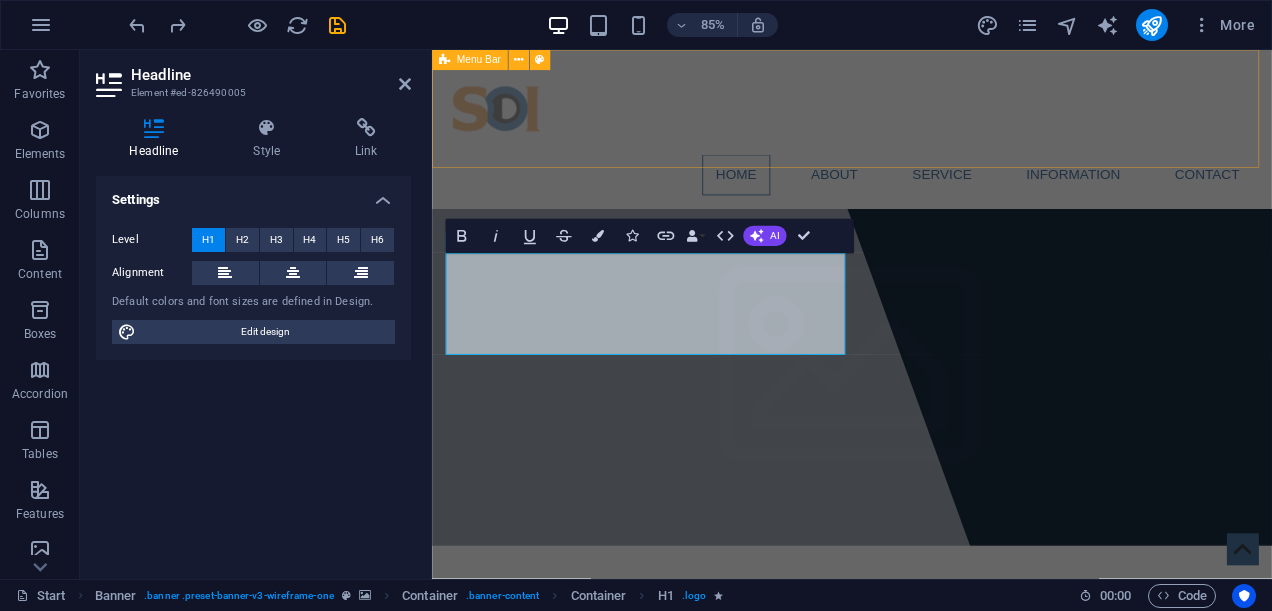 click on "Home About Service Information Contact" at bounding box center (926, 143) 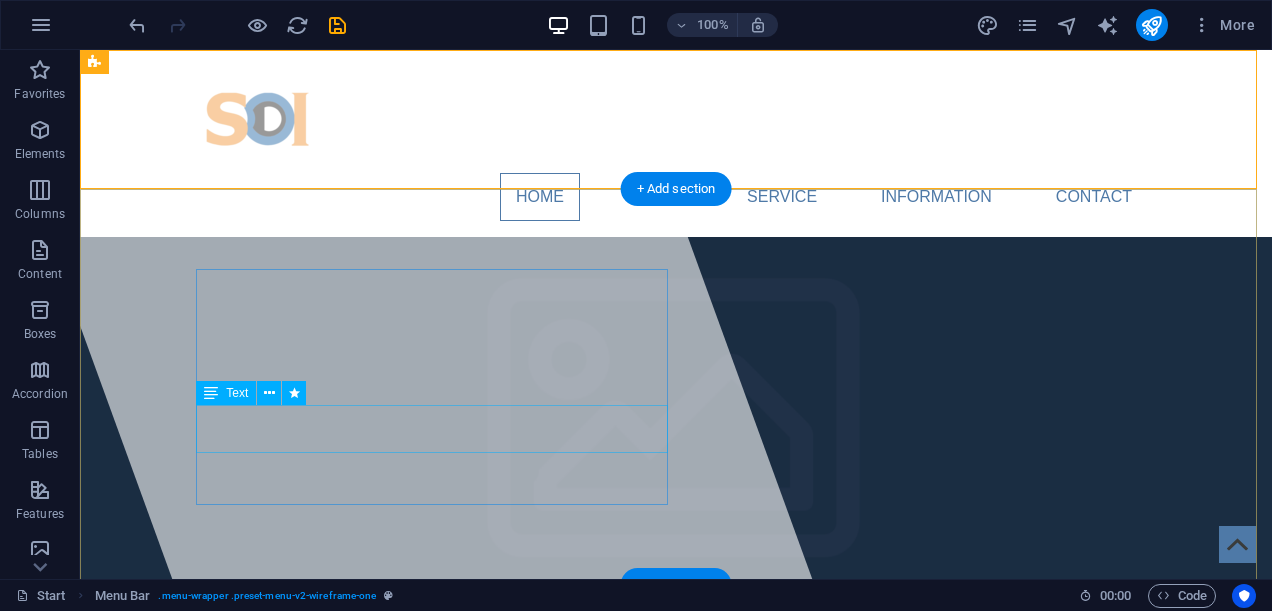 click on "Lorem ipsum dolor sit amet, consectetuer adipiscing elit. Aenean commodo ligula eget dolor. Aenean massa." at bounding box center (676, 813) 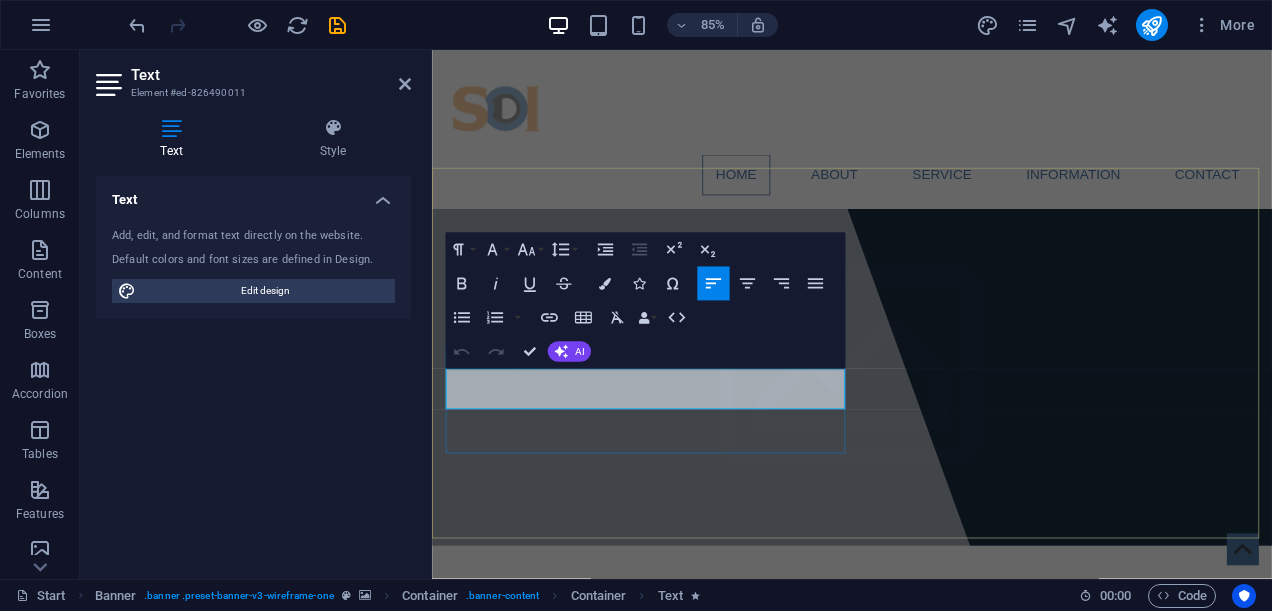 drag, startPoint x: 824, startPoint y: 460, endPoint x: 451, endPoint y: 436, distance: 373.77133 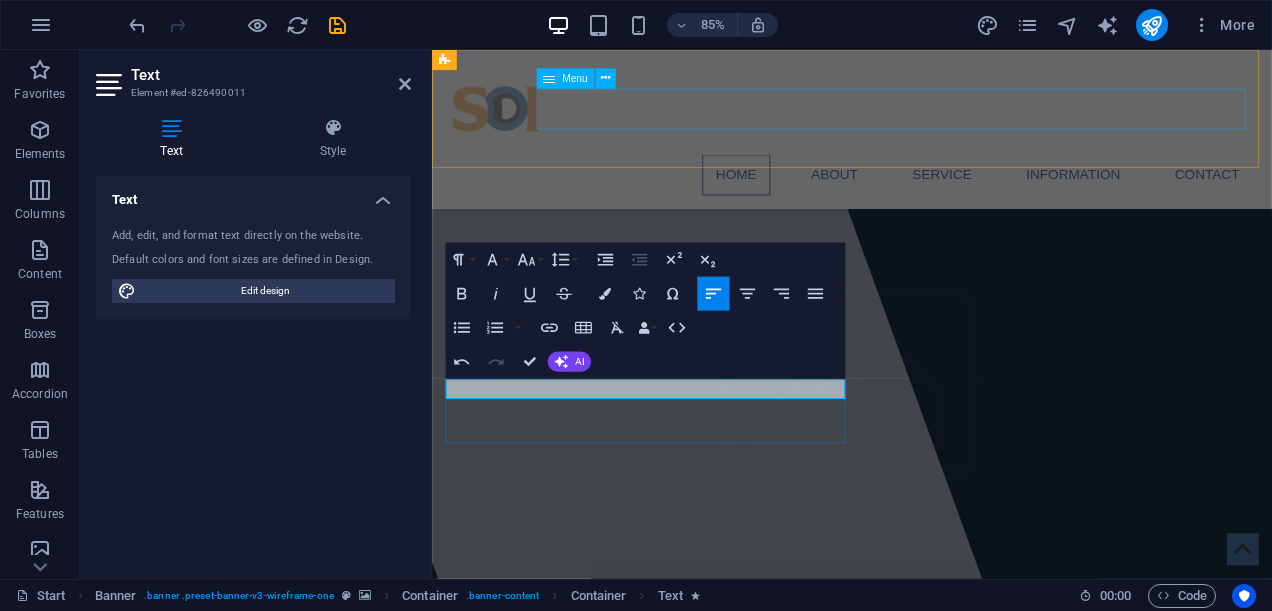 click on "Home About Service Information Contact" at bounding box center (926, 197) 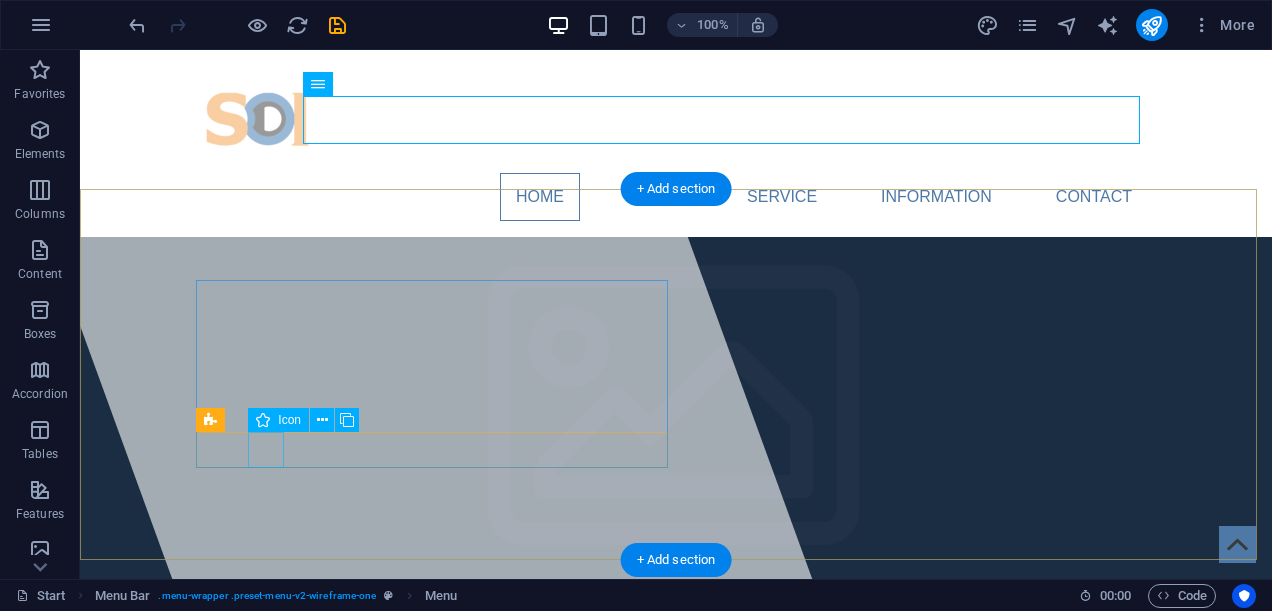 click at bounding box center (676, 842) 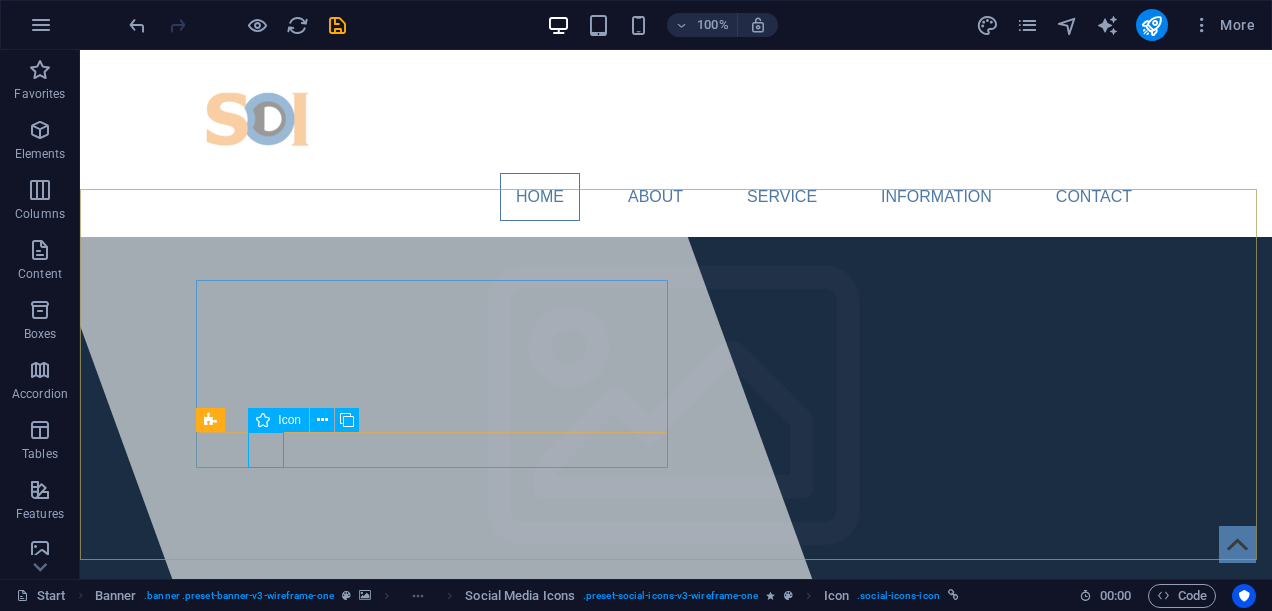 click at bounding box center (263, 420) 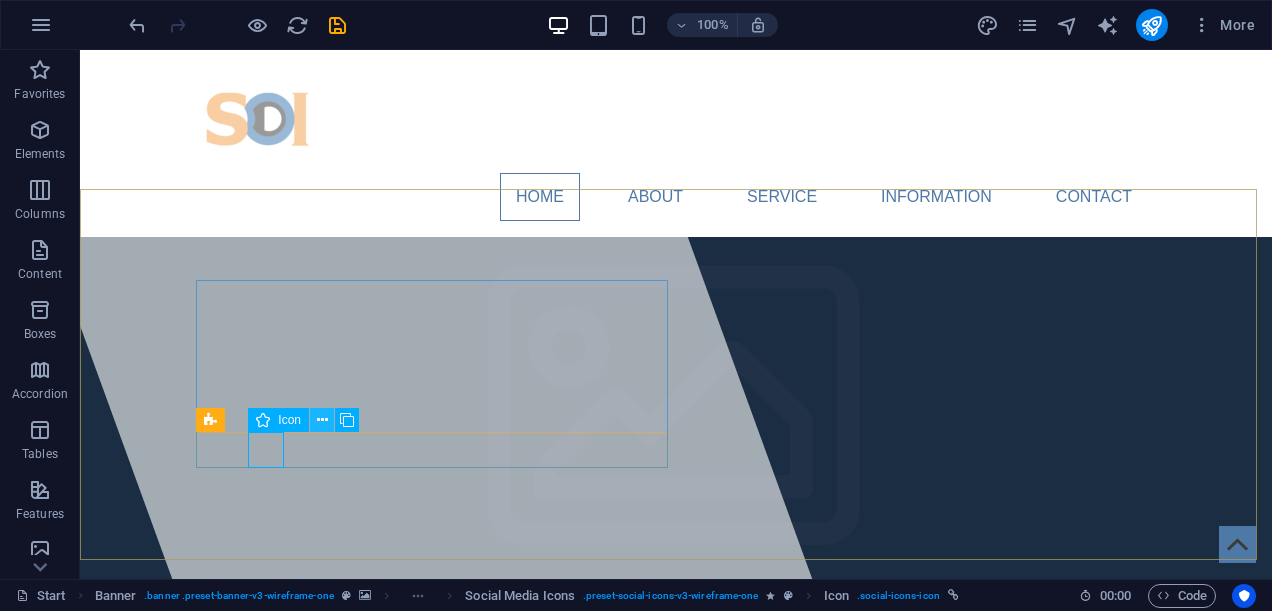 click at bounding box center (322, 420) 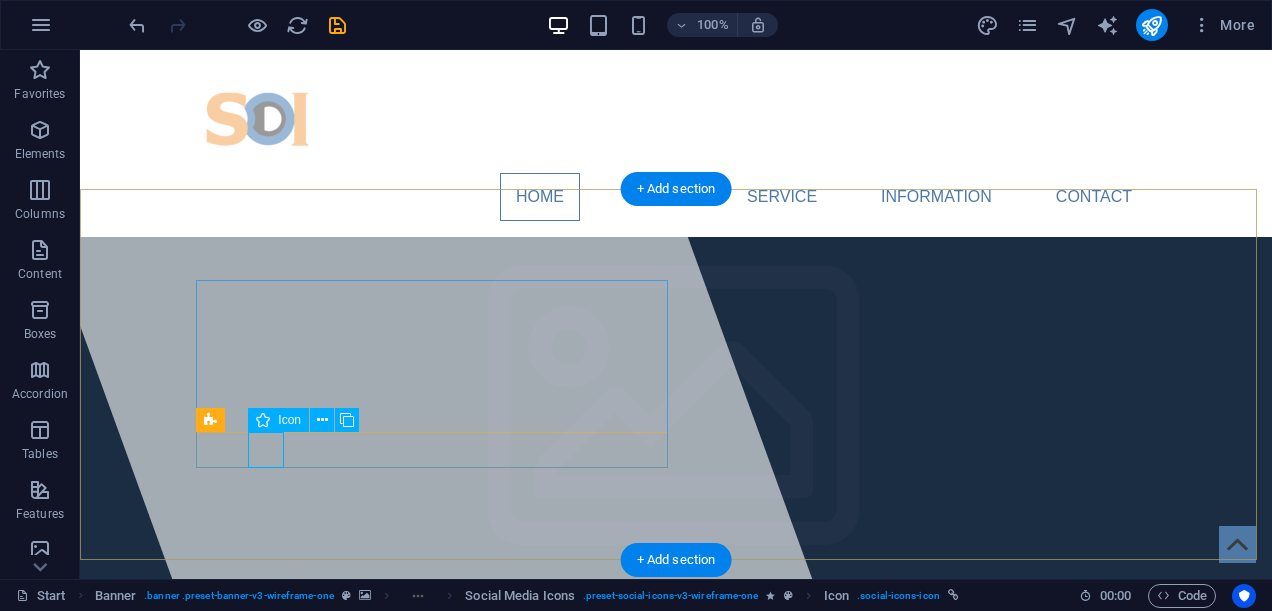 click at bounding box center [676, 842] 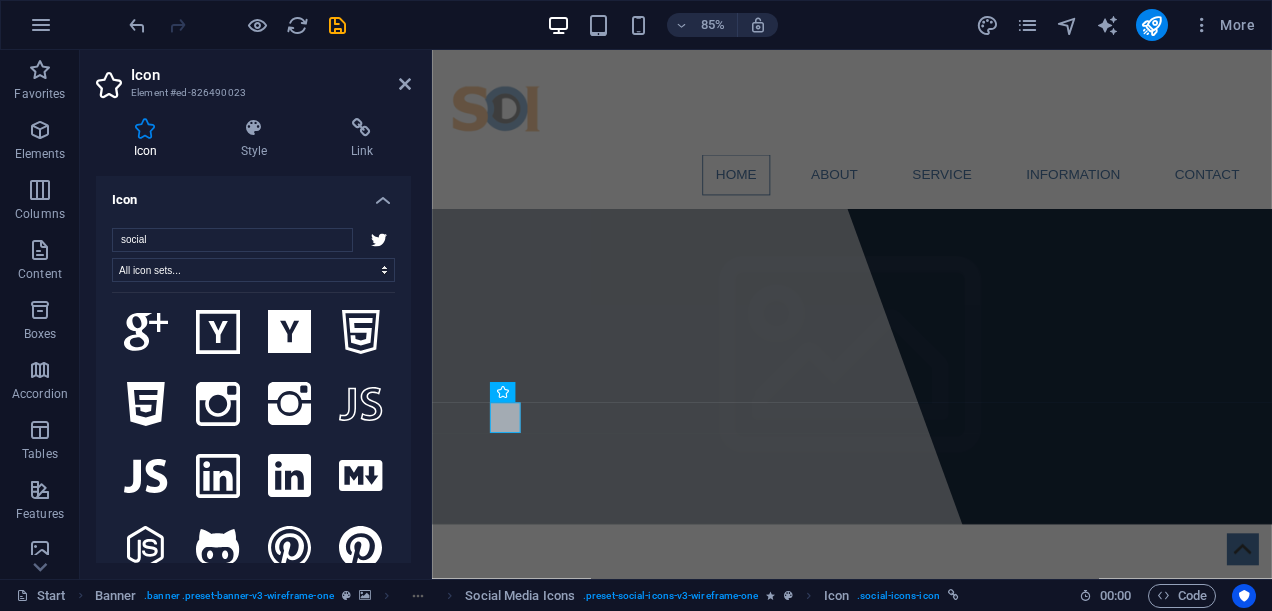 scroll, scrollTop: 2700, scrollLeft: 0, axis: vertical 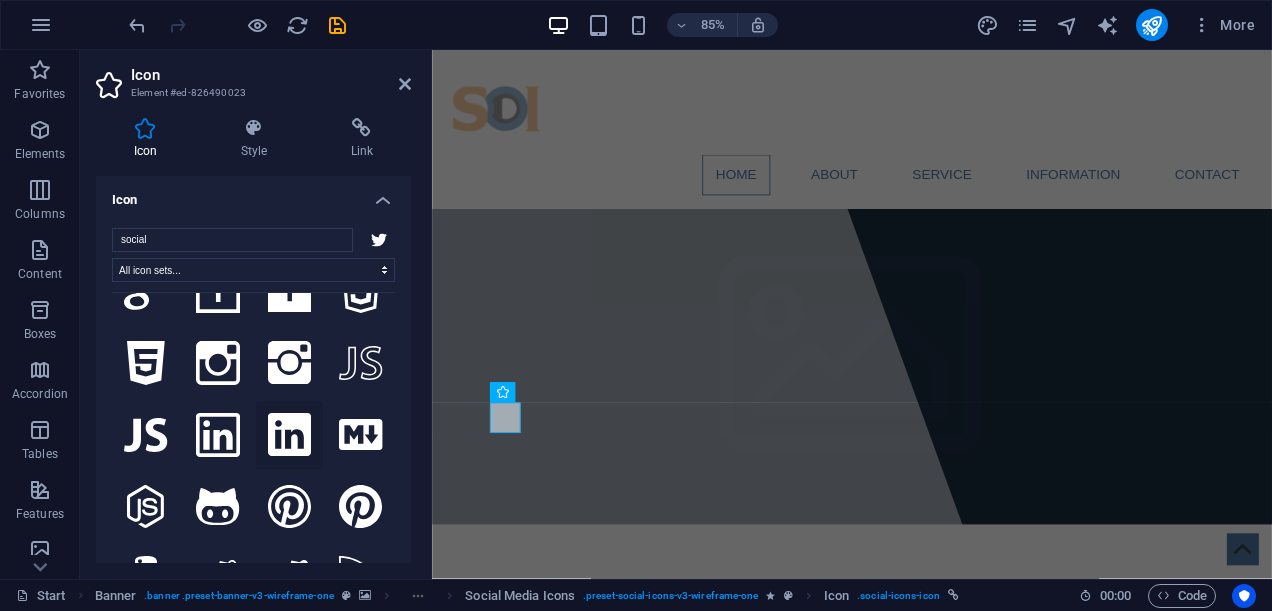 click 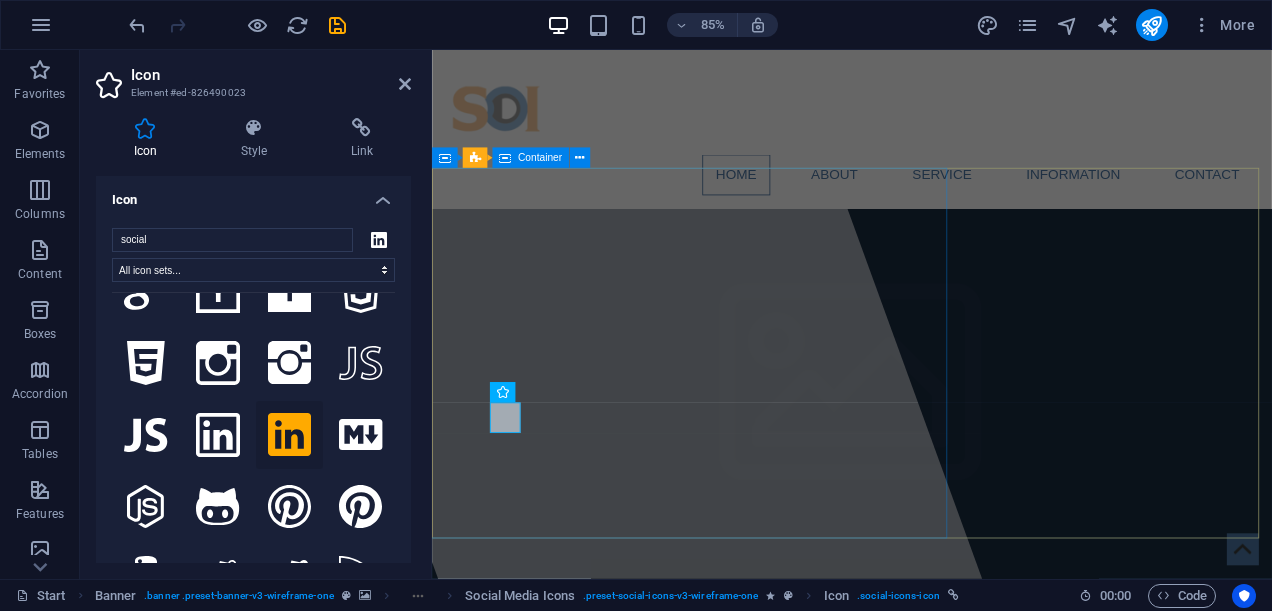 click at bounding box center [646, 361] 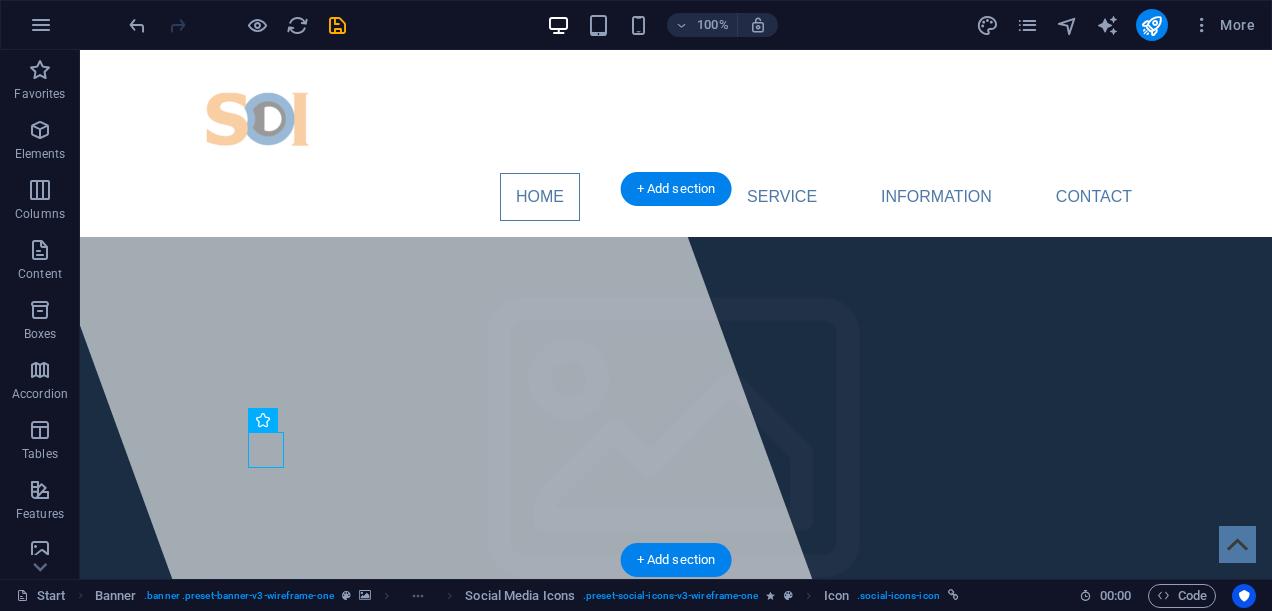 drag, startPoint x: 178, startPoint y: 482, endPoint x: 272, endPoint y: 451, distance: 98.9798 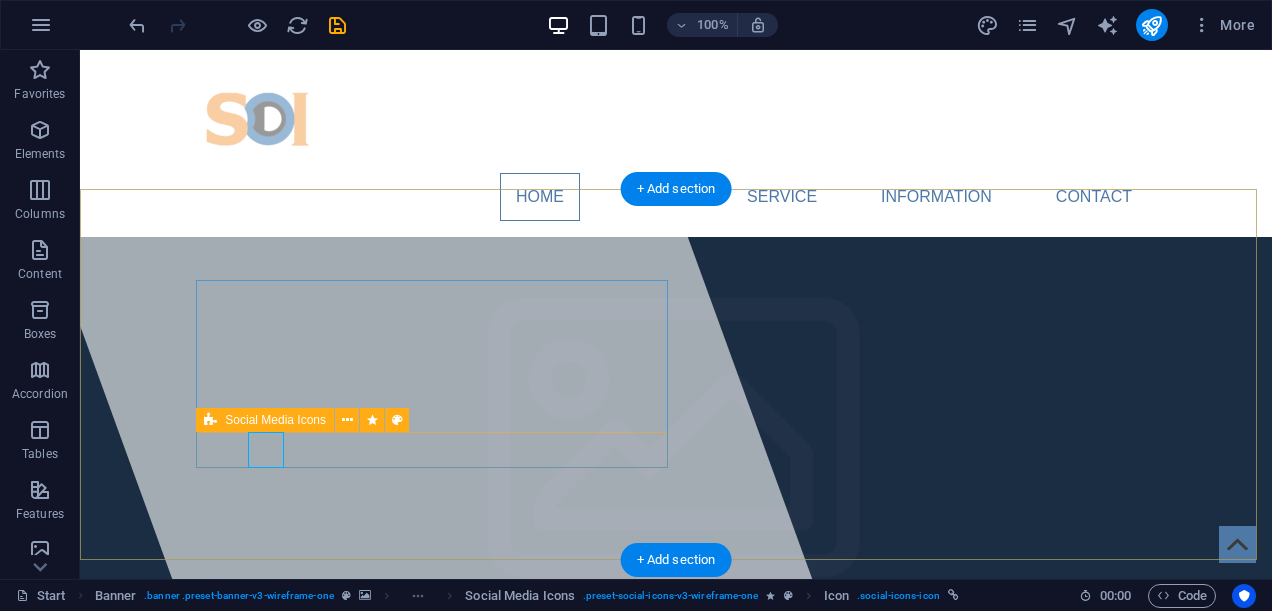 click at bounding box center [676, 907] 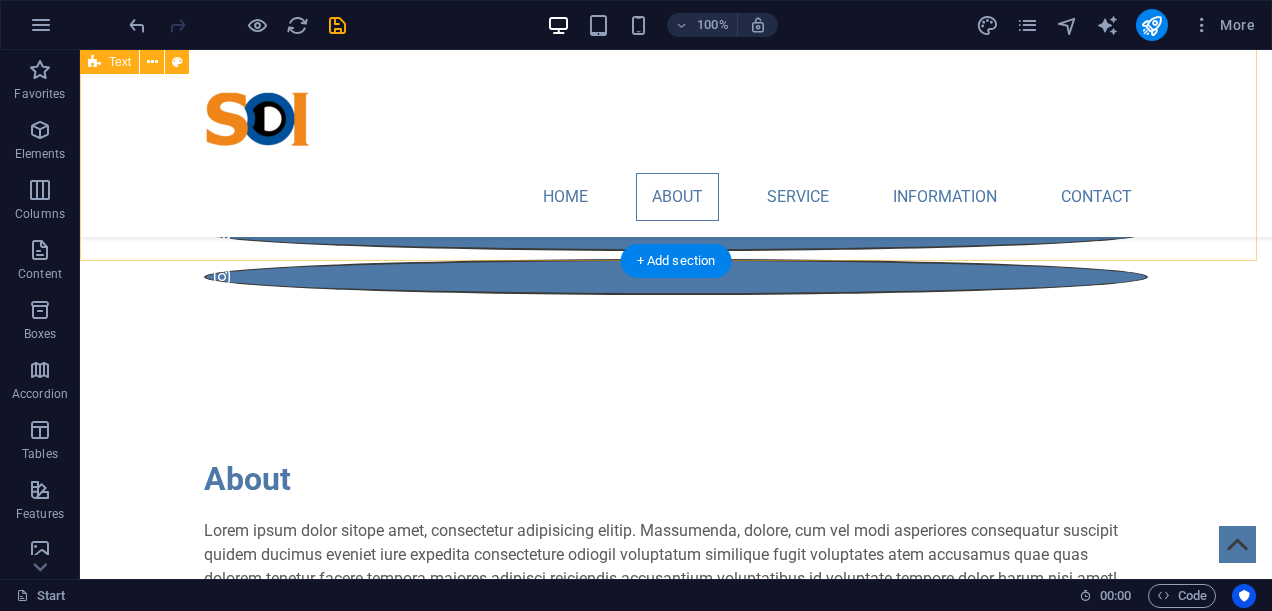 scroll, scrollTop: 0, scrollLeft: 0, axis: both 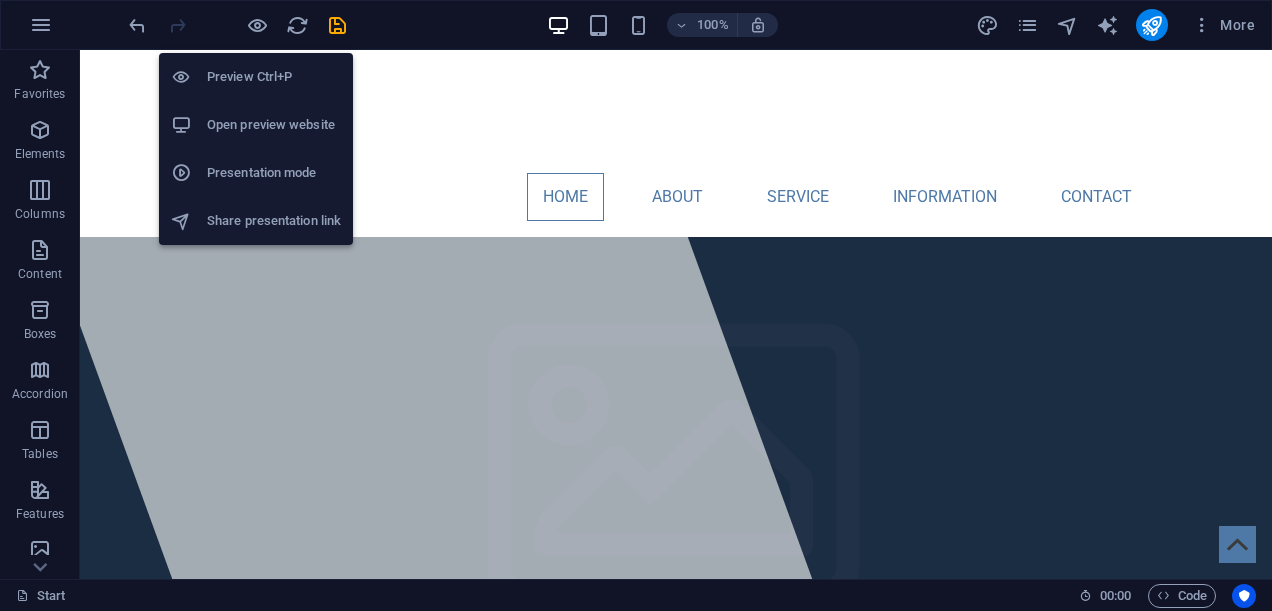 click on "Open preview website" at bounding box center [274, 125] 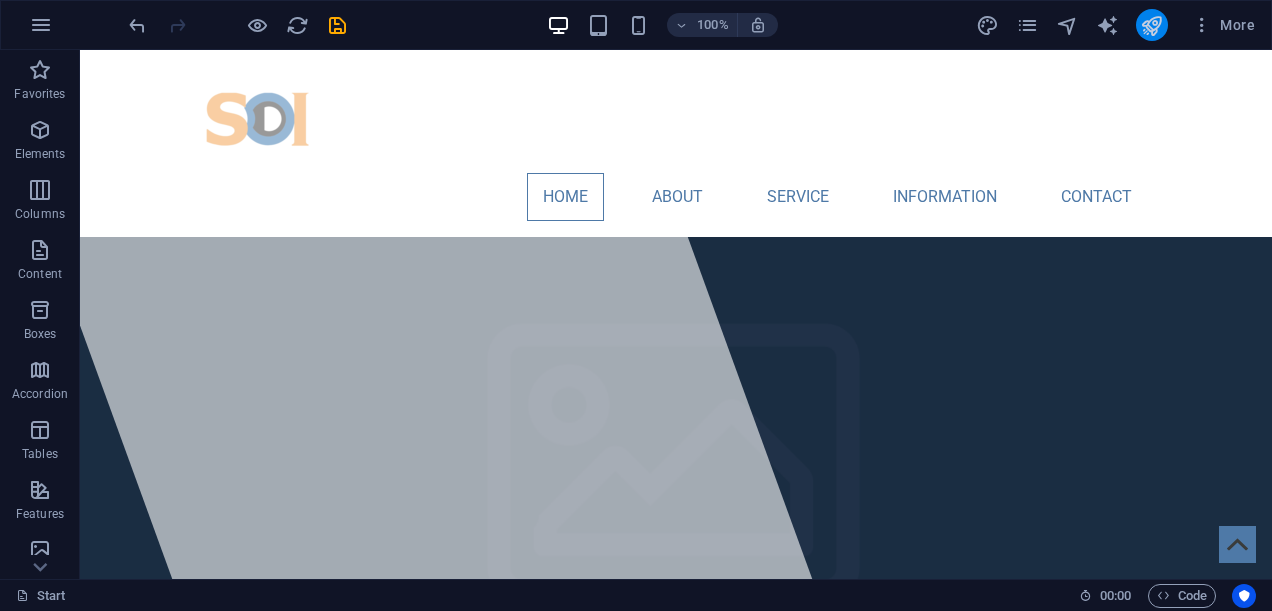click at bounding box center (1151, 25) 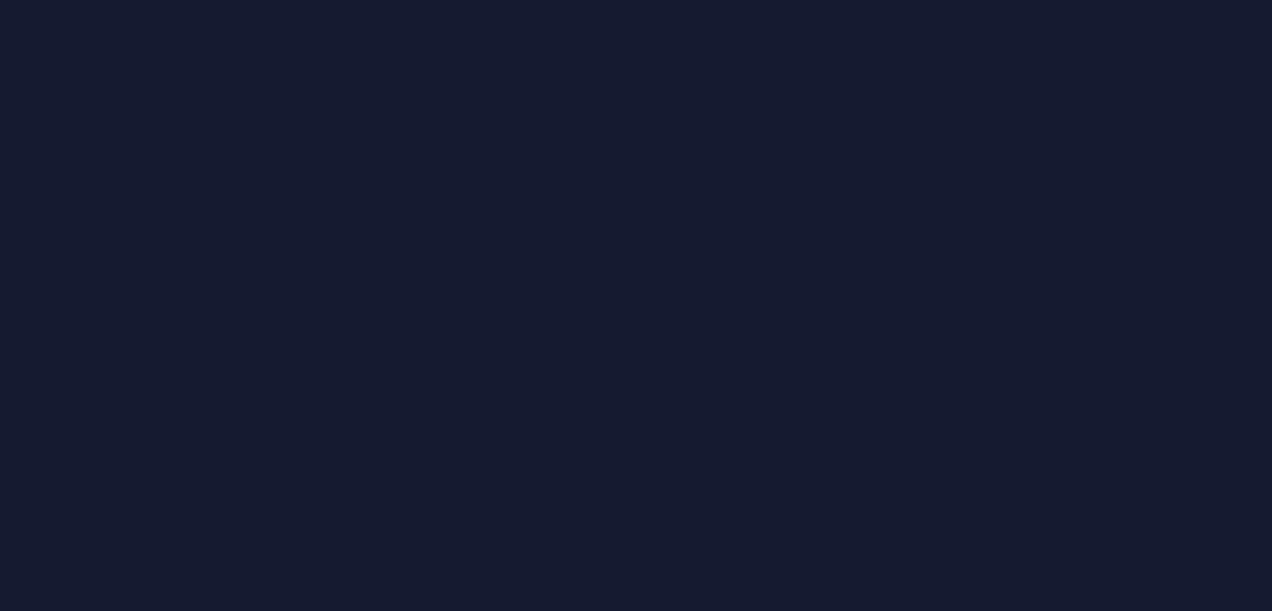 scroll, scrollTop: 0, scrollLeft: 0, axis: both 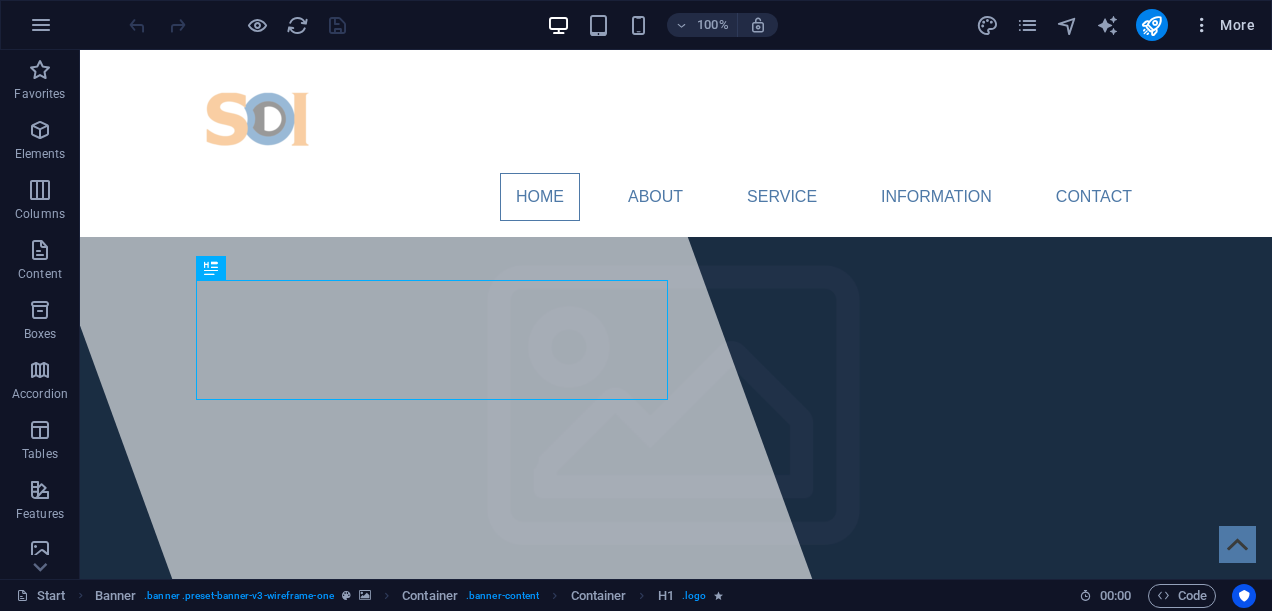 click on "More" at bounding box center (1223, 25) 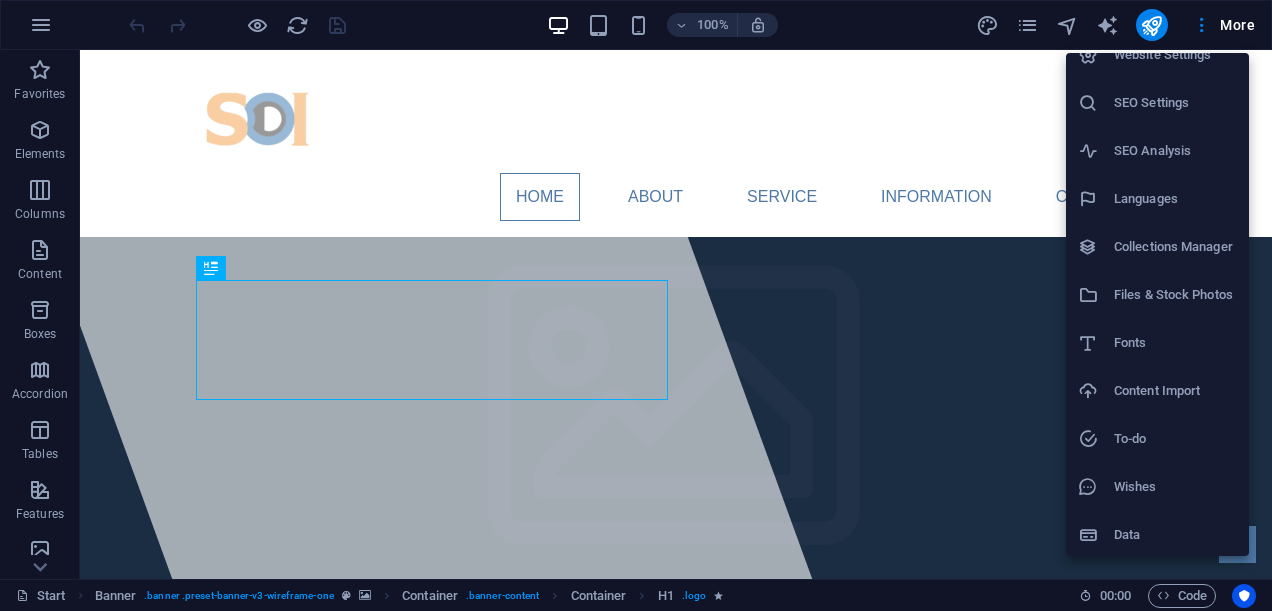 scroll, scrollTop: 0, scrollLeft: 0, axis: both 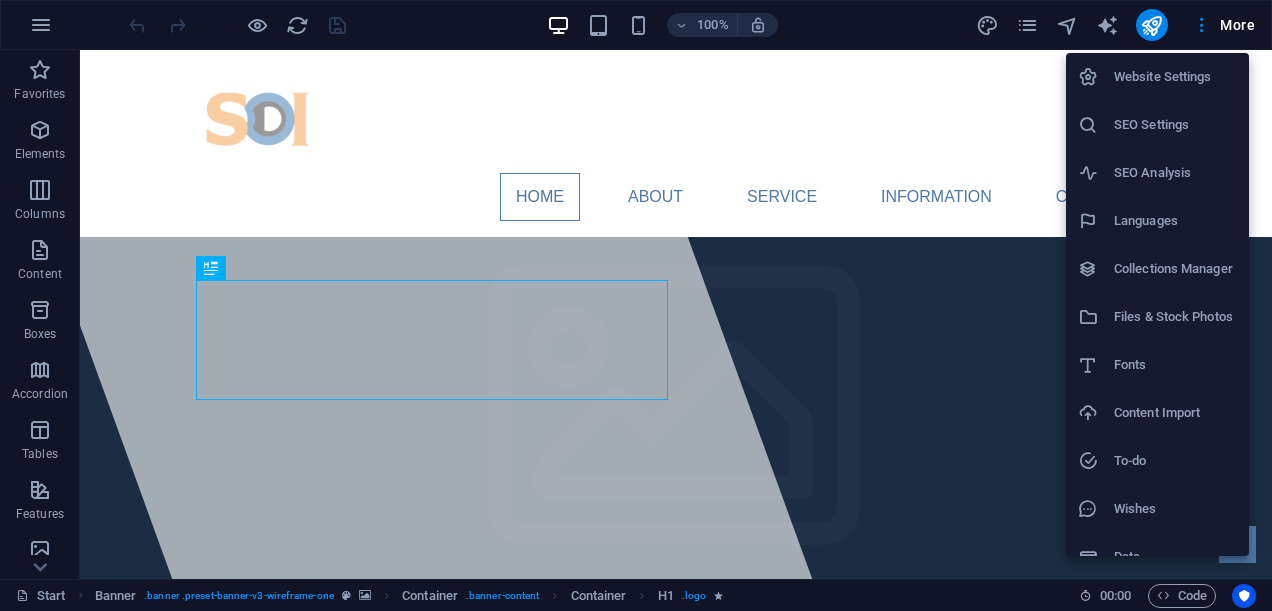 click on "Website Settings" at bounding box center [1175, 77] 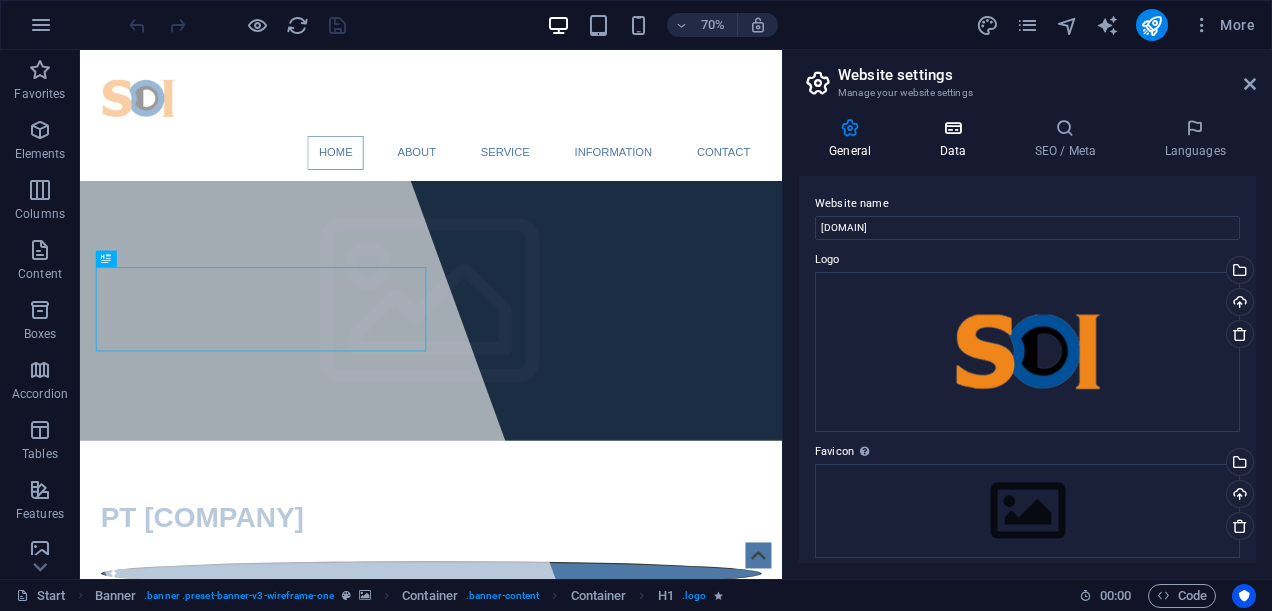 click at bounding box center (952, 128) 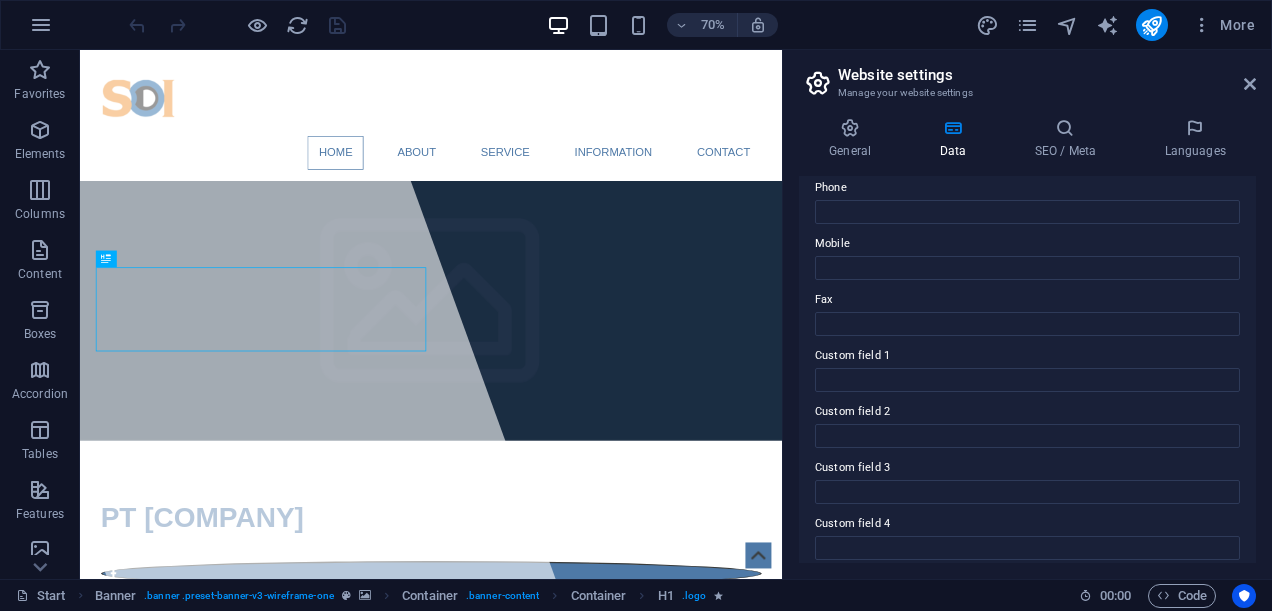 scroll, scrollTop: 573, scrollLeft: 0, axis: vertical 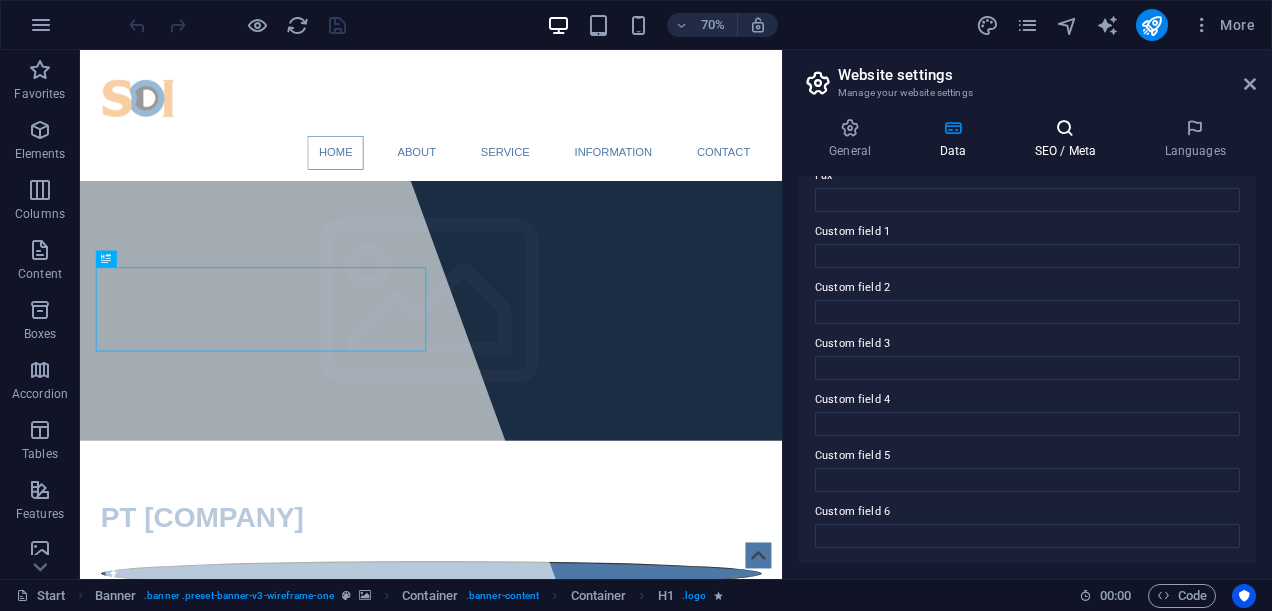 click at bounding box center (1065, 128) 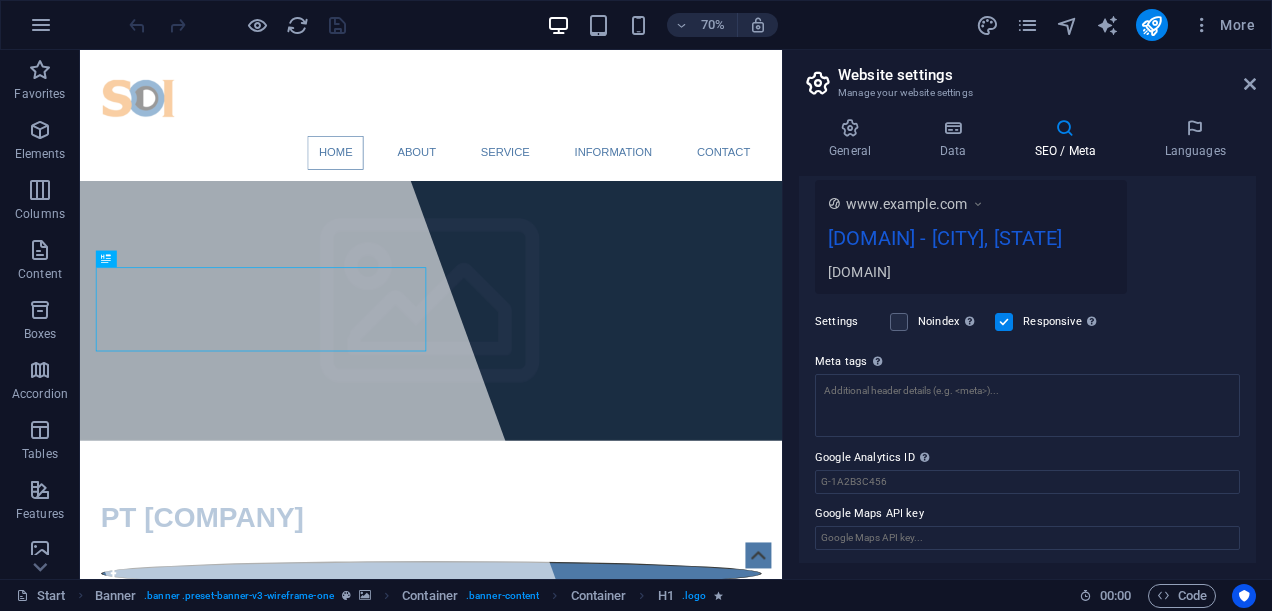 scroll, scrollTop: 0, scrollLeft: 0, axis: both 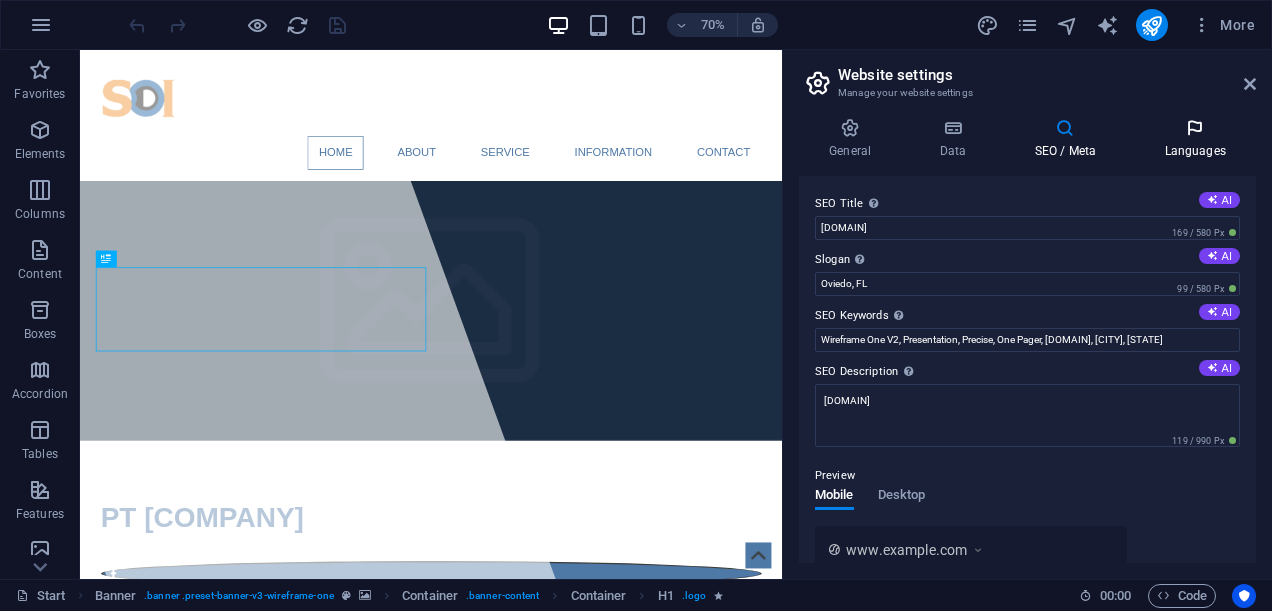 click at bounding box center (1195, 128) 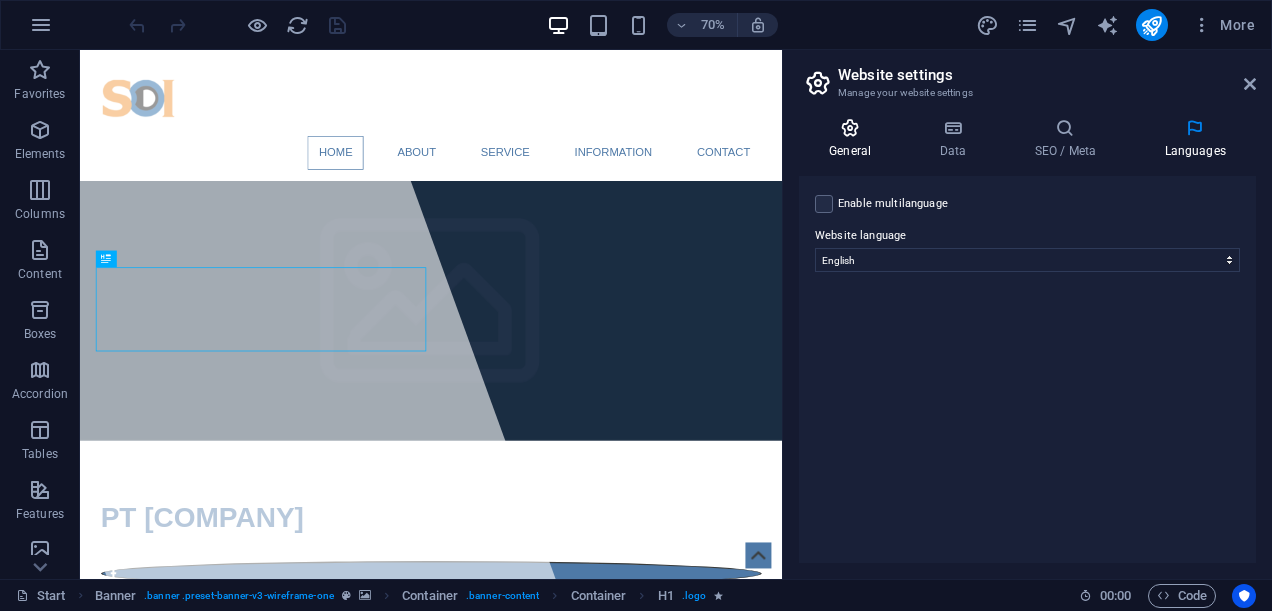 click at bounding box center (850, 128) 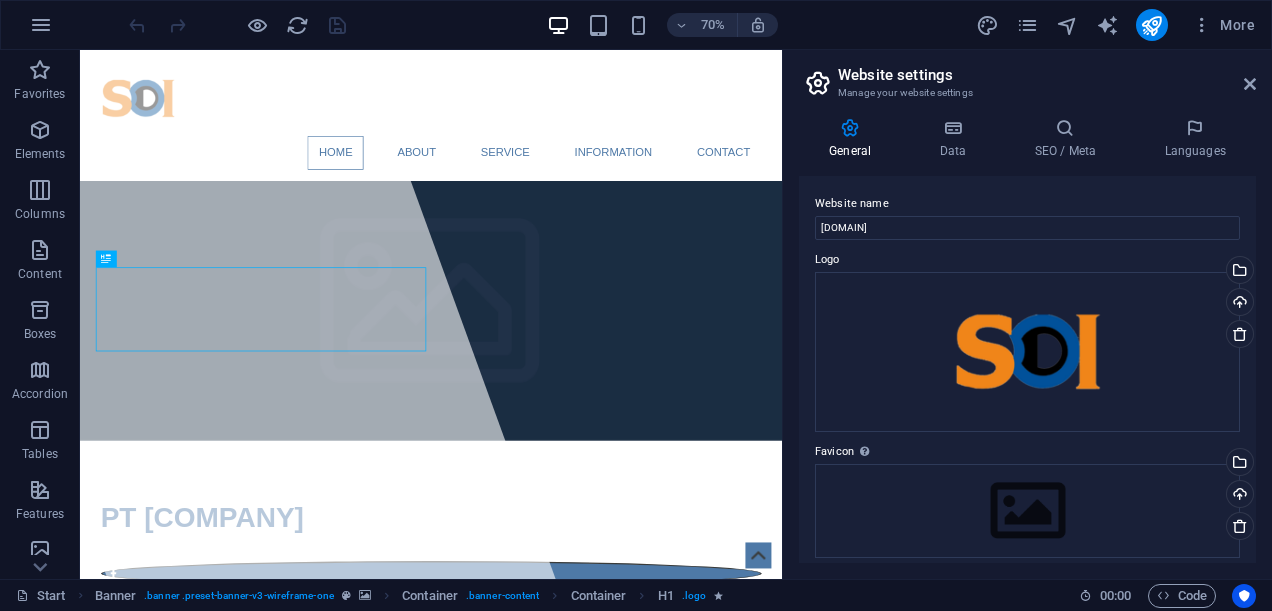 click on "Website settings Manage your website settings  General  Data  SEO / Meta  Languages Website name selarasdonlim.com Logo Drag files here, click to choose files or select files from Files or our free stock photos & videos Select files from the file manager, stock photos, or upload file(s) Upload Favicon Set the favicon of your website here. A favicon is a small icon shown in the browser tab next to your website title. It helps visitors identify your website. Drag files here, click to choose files or select files from Files or our free stock photos & videos Select files from the file manager, stock photos, or upload file(s) Upload Preview Image (Open Graph) This image will be shown when the website is shared on social networks Drag files here, click to choose files or select files from Files or our free stock photos & videos Select files from the file manager, stock photos, or upload file(s) Upload Contact data for this website. This can be used everywhere on the website and will update automatically. Company AI" at bounding box center (1027, 314) 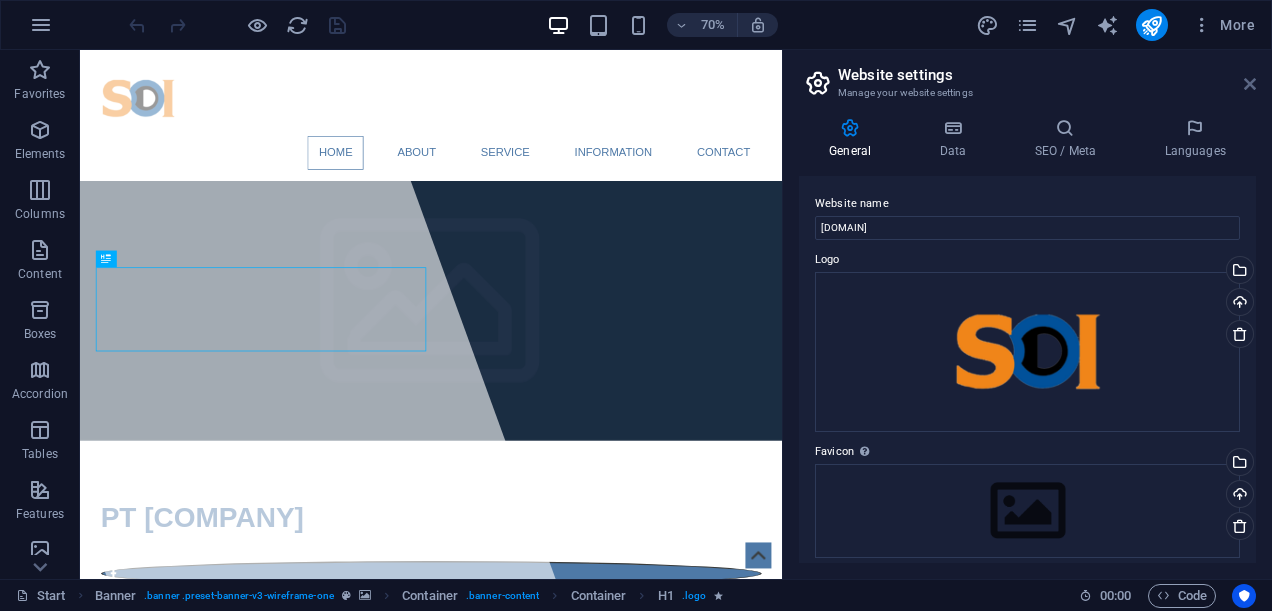 click at bounding box center [1250, 84] 